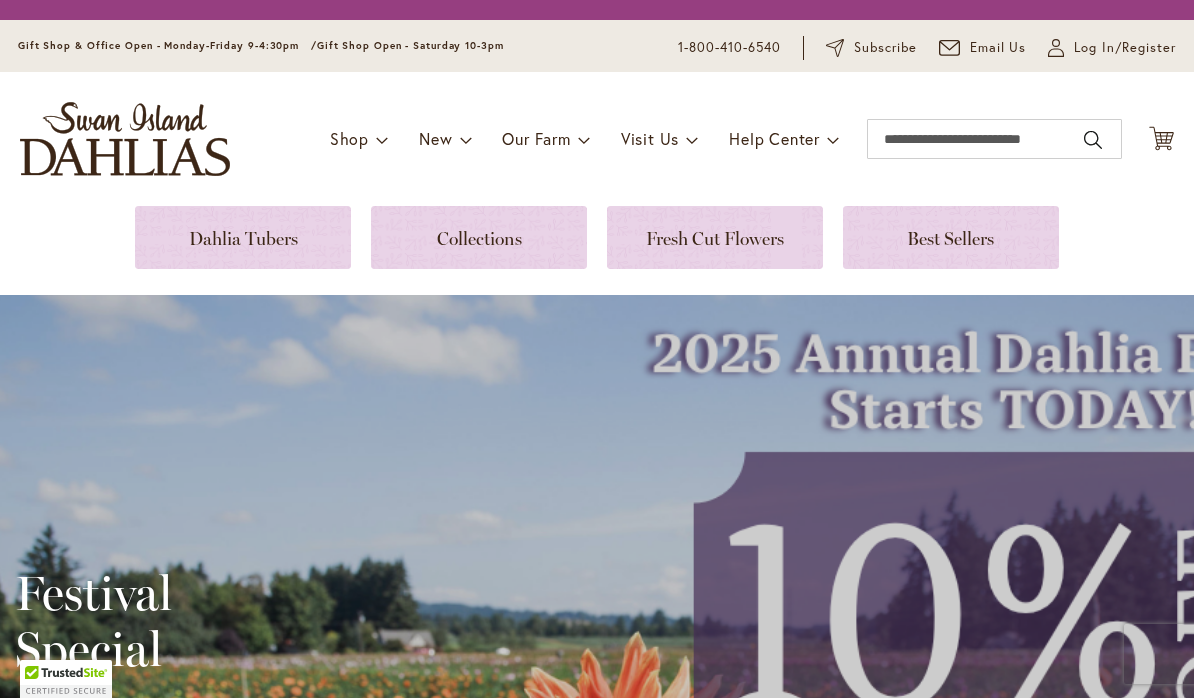 scroll, scrollTop: 0, scrollLeft: 0, axis: both 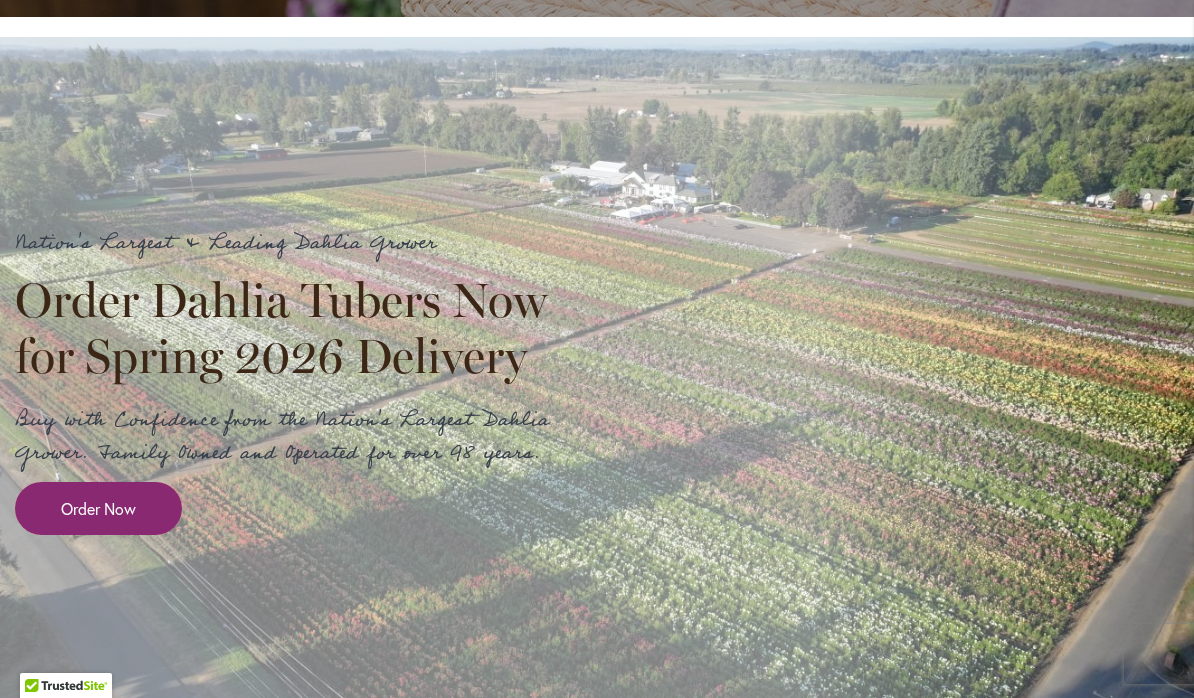 click on "Order Now" at bounding box center (98, 508) 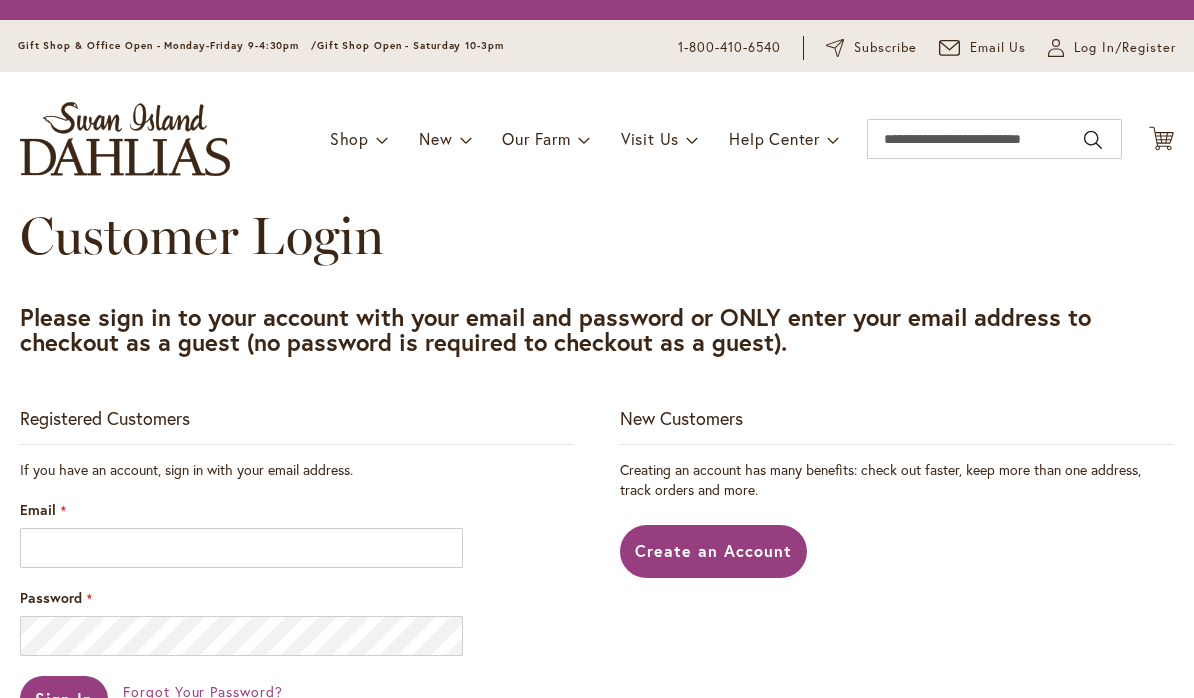 scroll, scrollTop: 0, scrollLeft: 0, axis: both 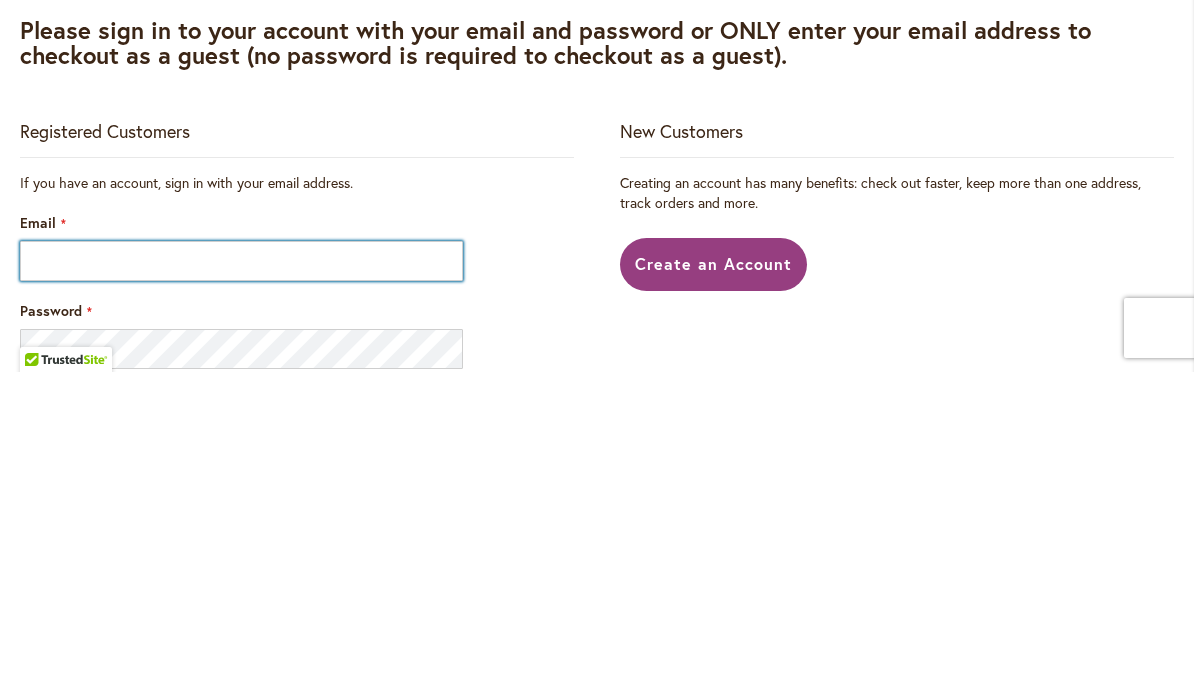 type on "**********" 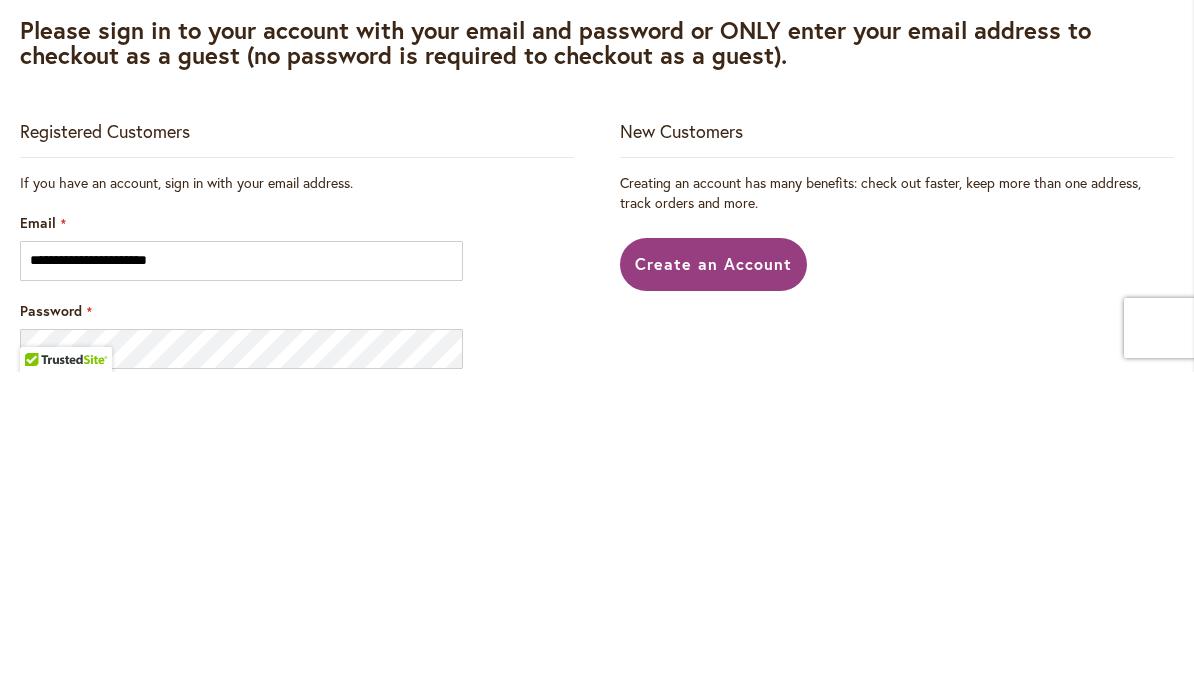 scroll, scrollTop: 0, scrollLeft: 0, axis: both 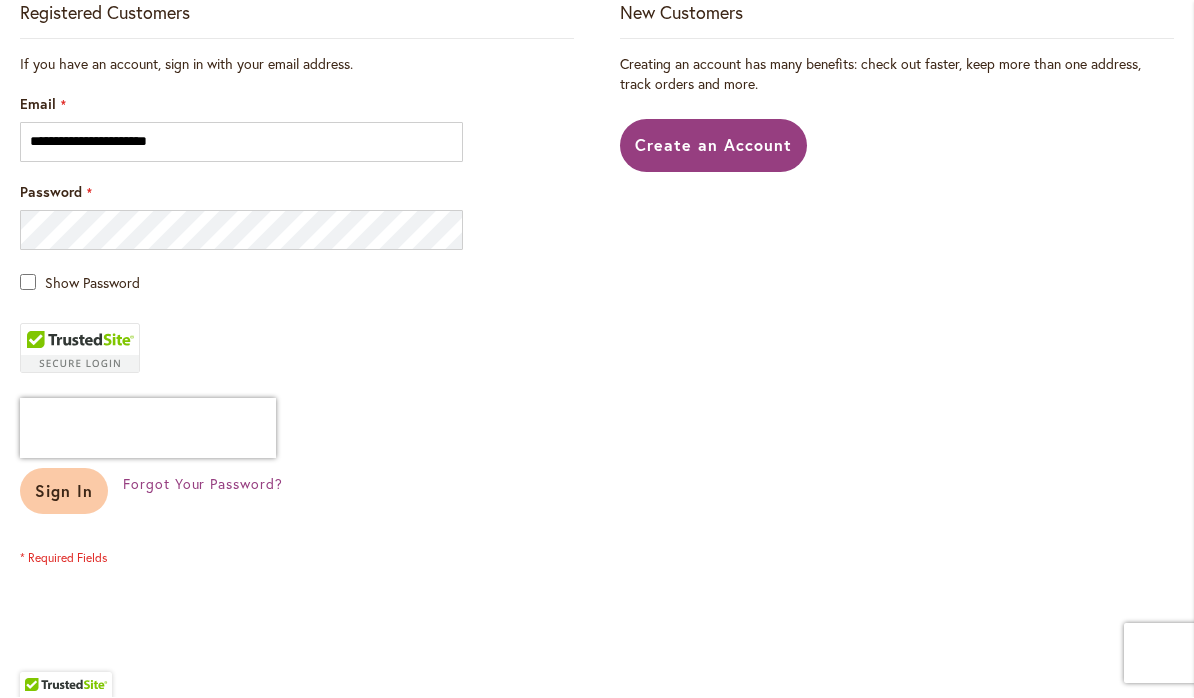 click on "Sign In" at bounding box center [64, 491] 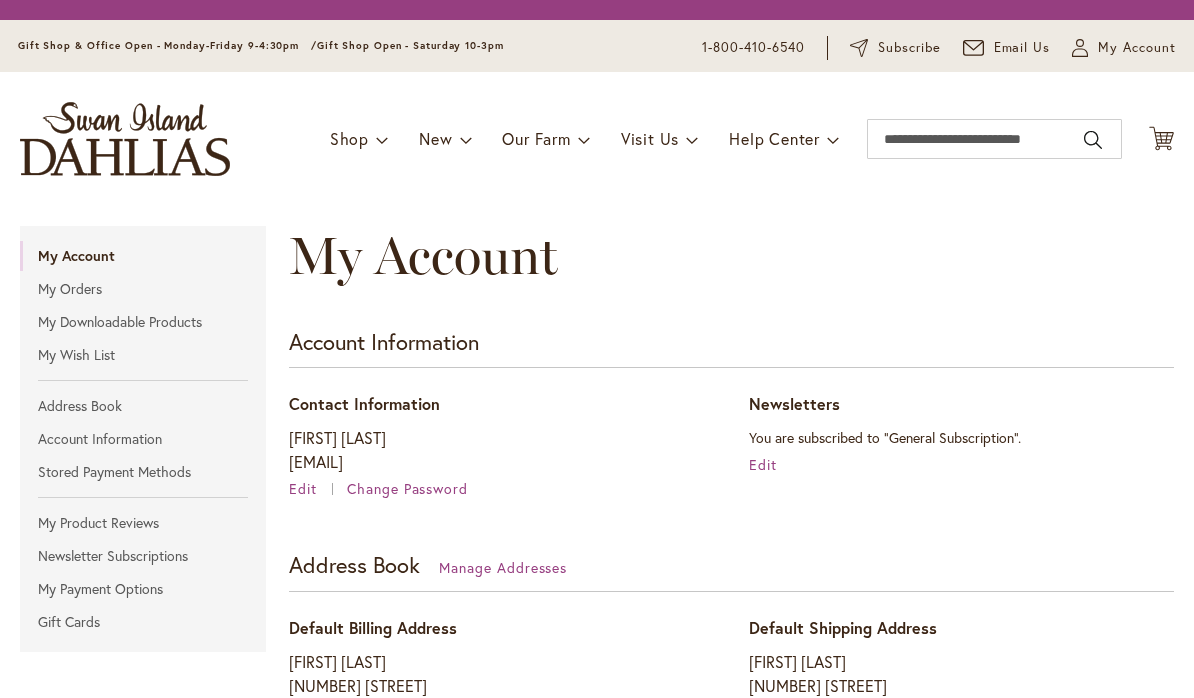 scroll, scrollTop: 0, scrollLeft: 0, axis: both 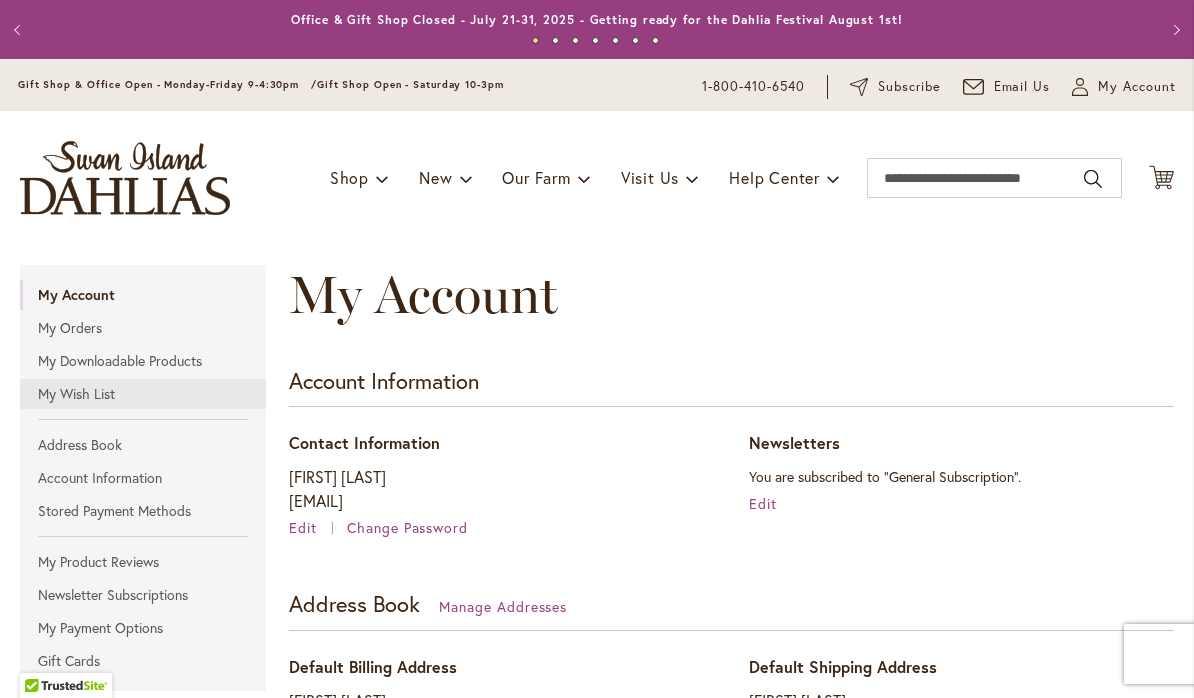 click on "My Wish List" at bounding box center [143, 394] 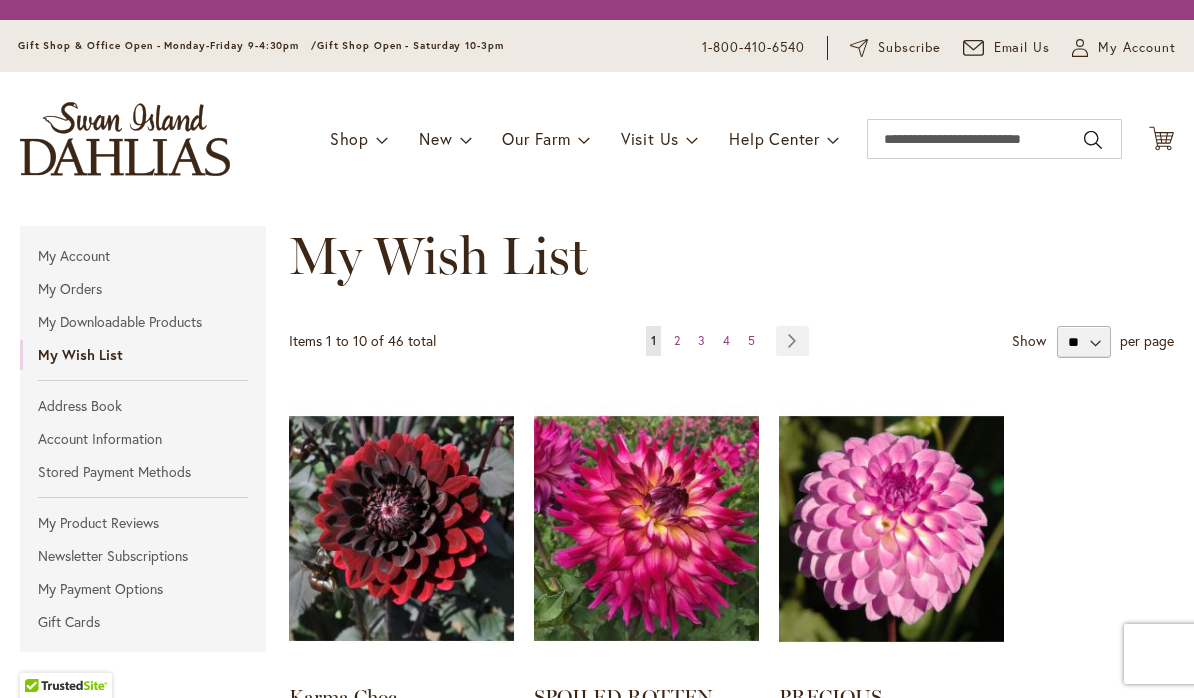 scroll, scrollTop: 0, scrollLeft: 0, axis: both 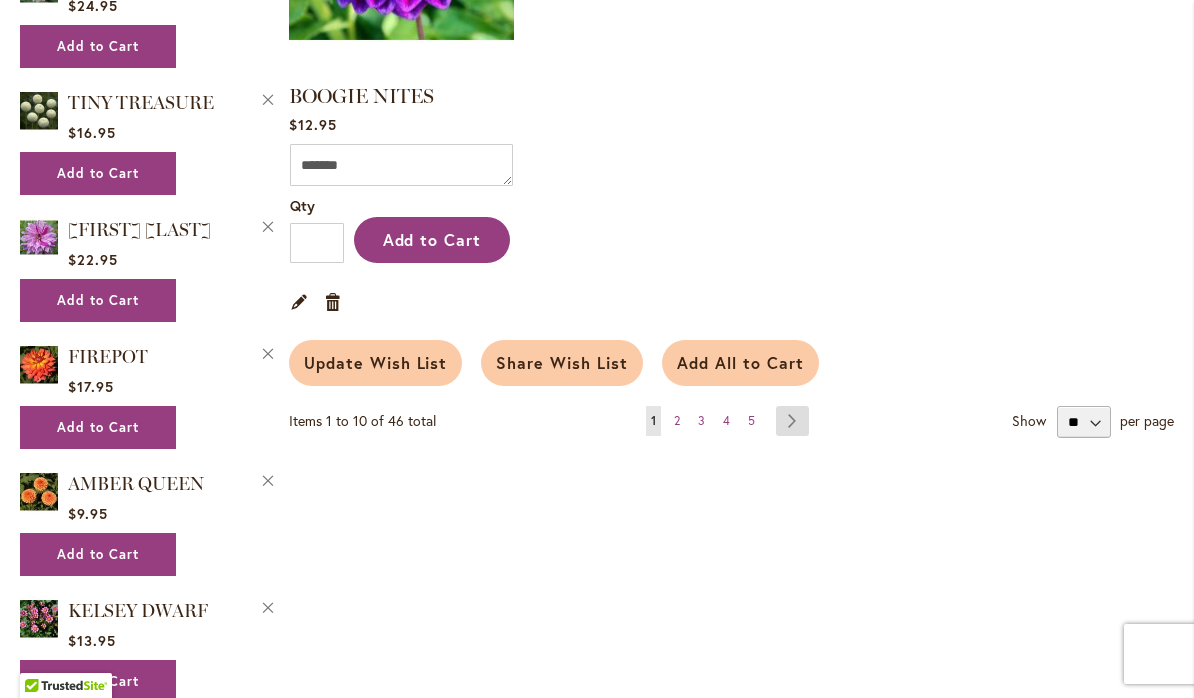 click on "Page
Next" at bounding box center [792, 421] 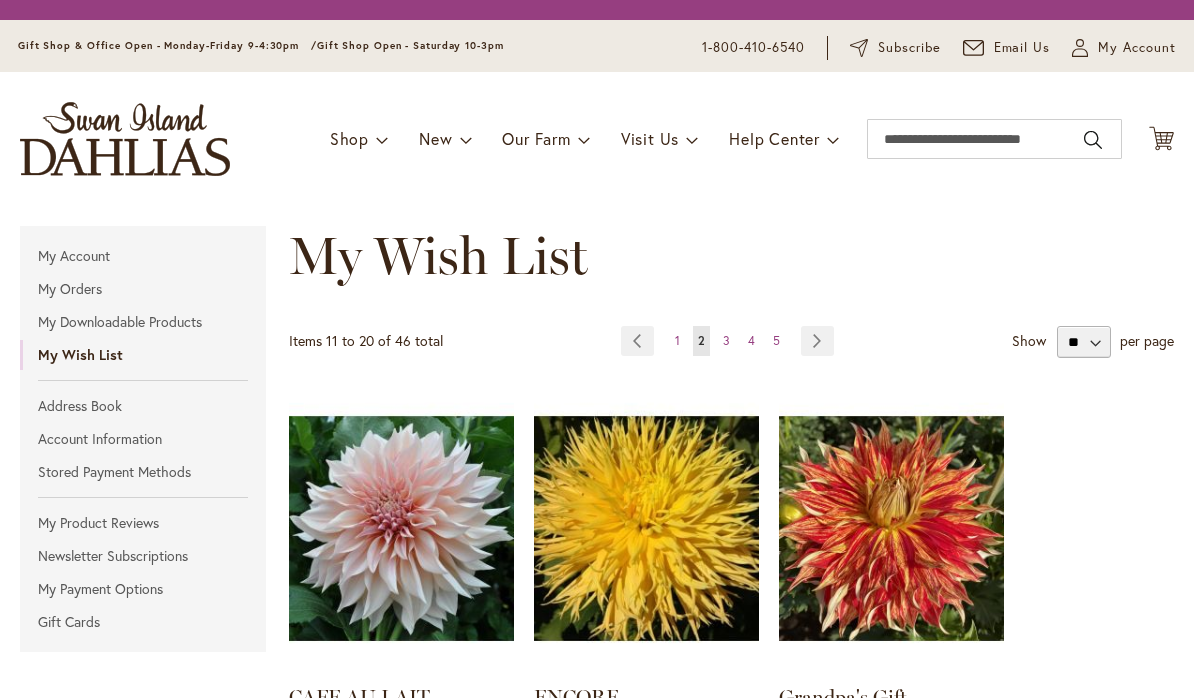 scroll, scrollTop: 0, scrollLeft: 0, axis: both 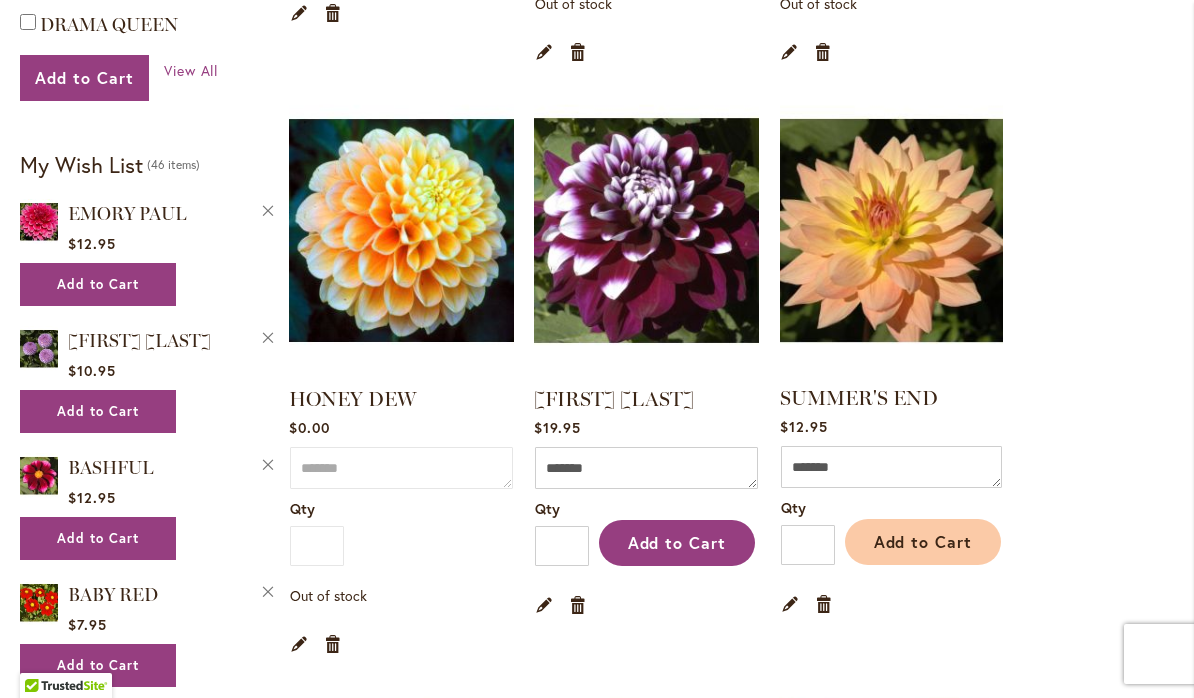 click on "Add to Cart" at bounding box center [923, 541] 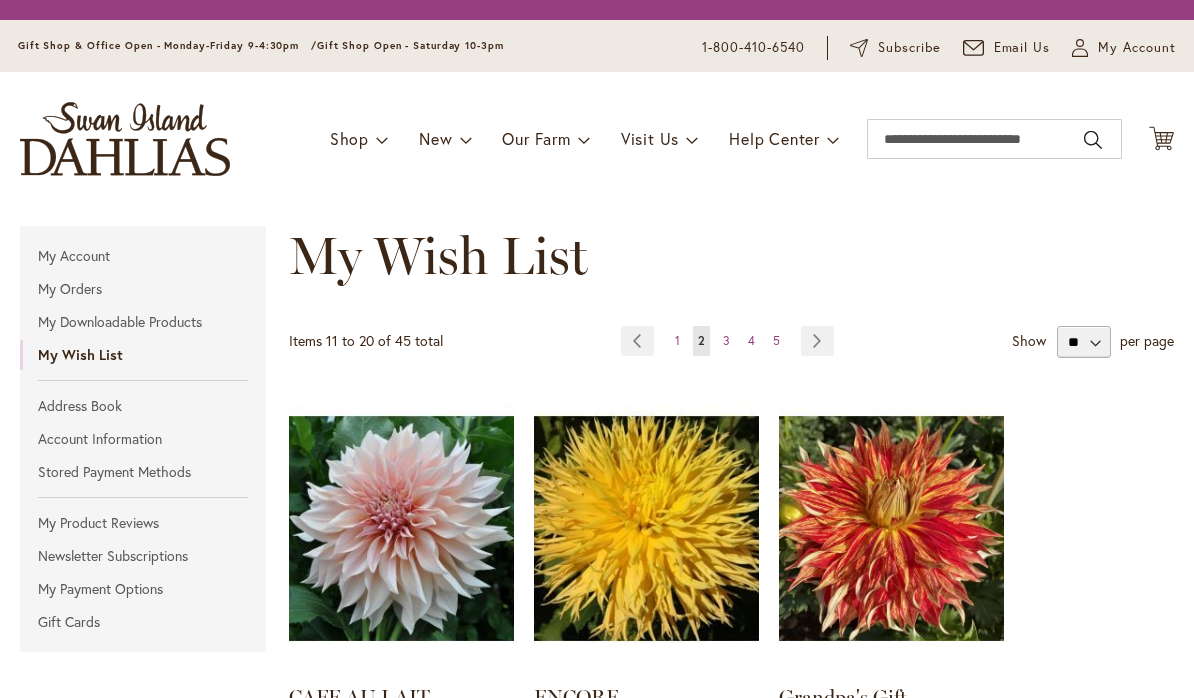 scroll, scrollTop: 0, scrollLeft: 0, axis: both 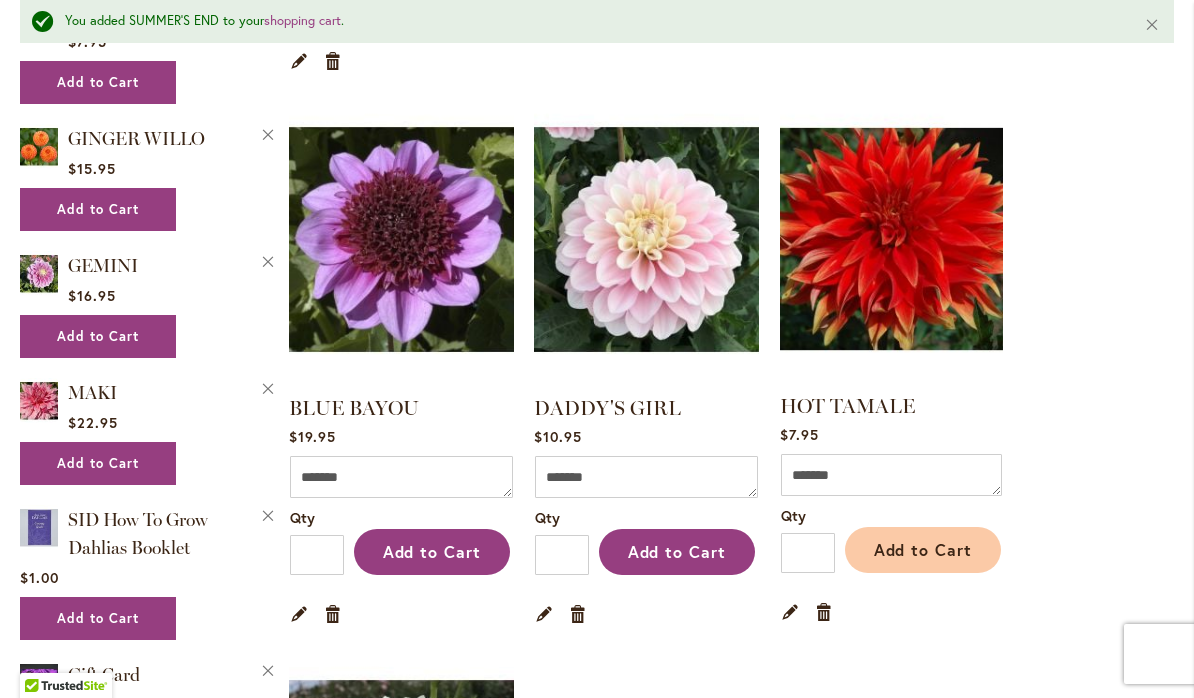 click on "Add to Cart" at bounding box center (923, 549) 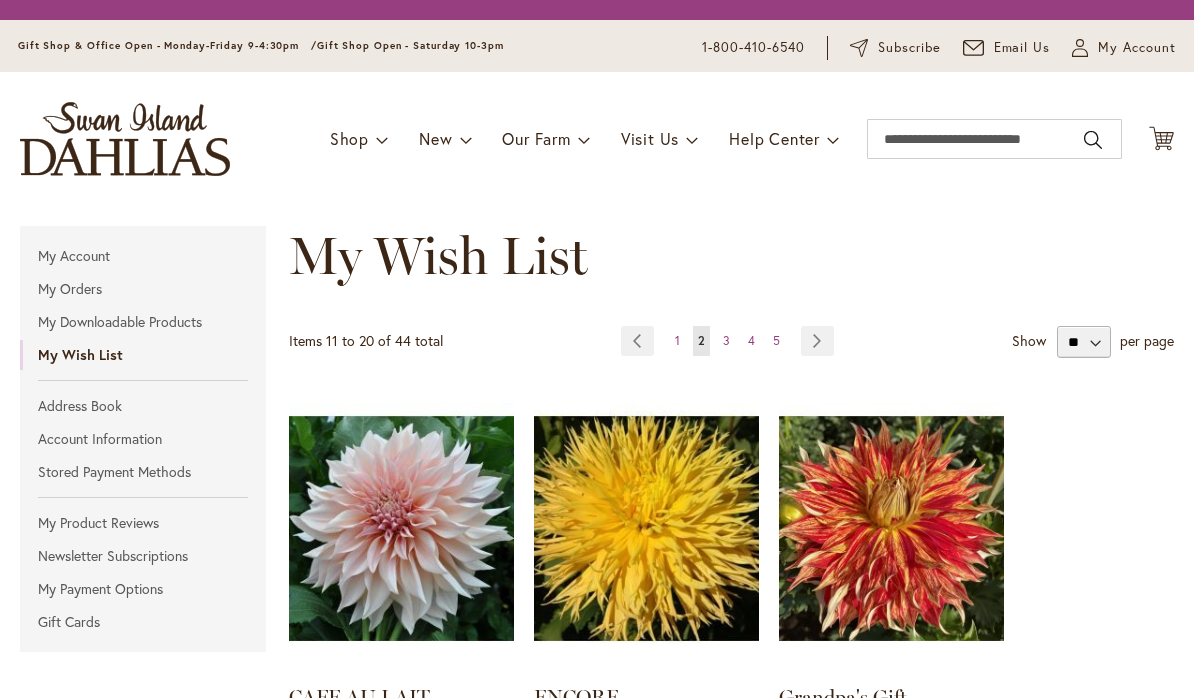 scroll, scrollTop: 0, scrollLeft: 0, axis: both 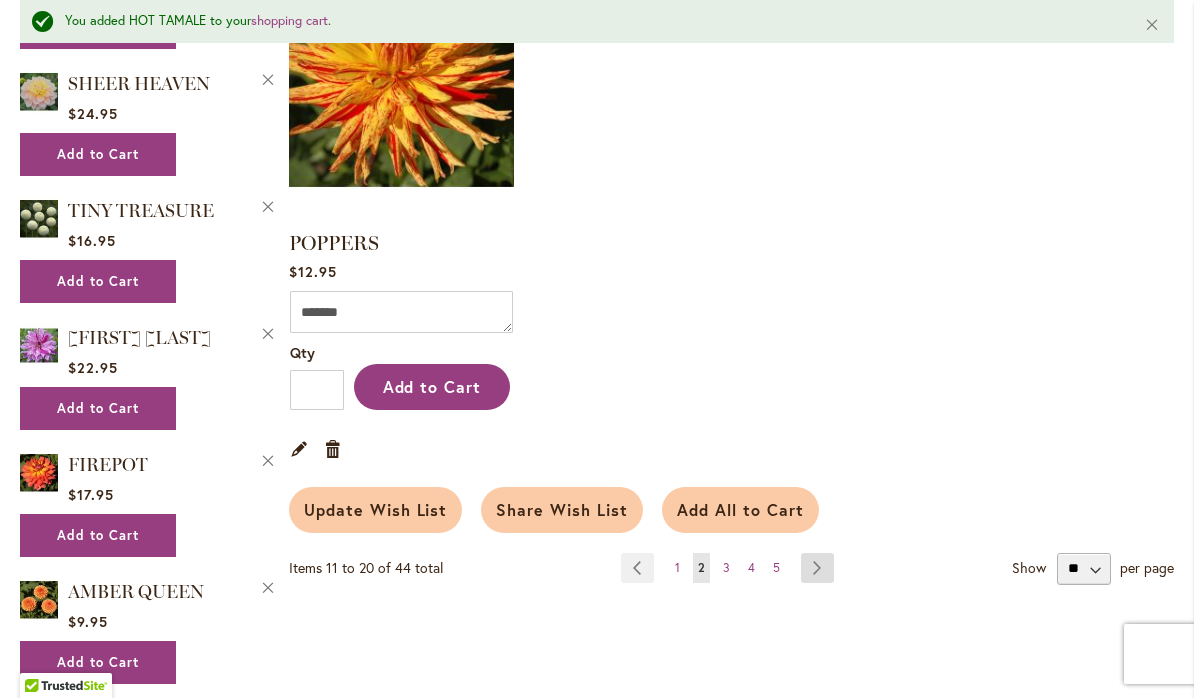 click on "Page
Next" at bounding box center (817, 568) 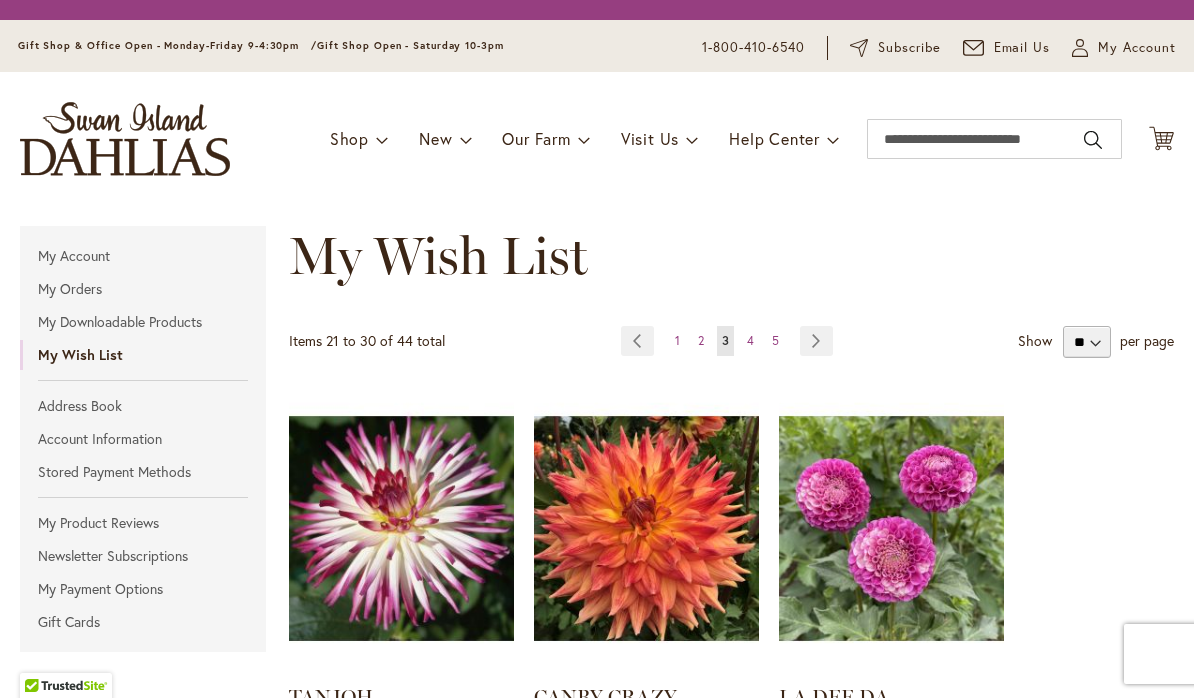scroll, scrollTop: 0, scrollLeft: 0, axis: both 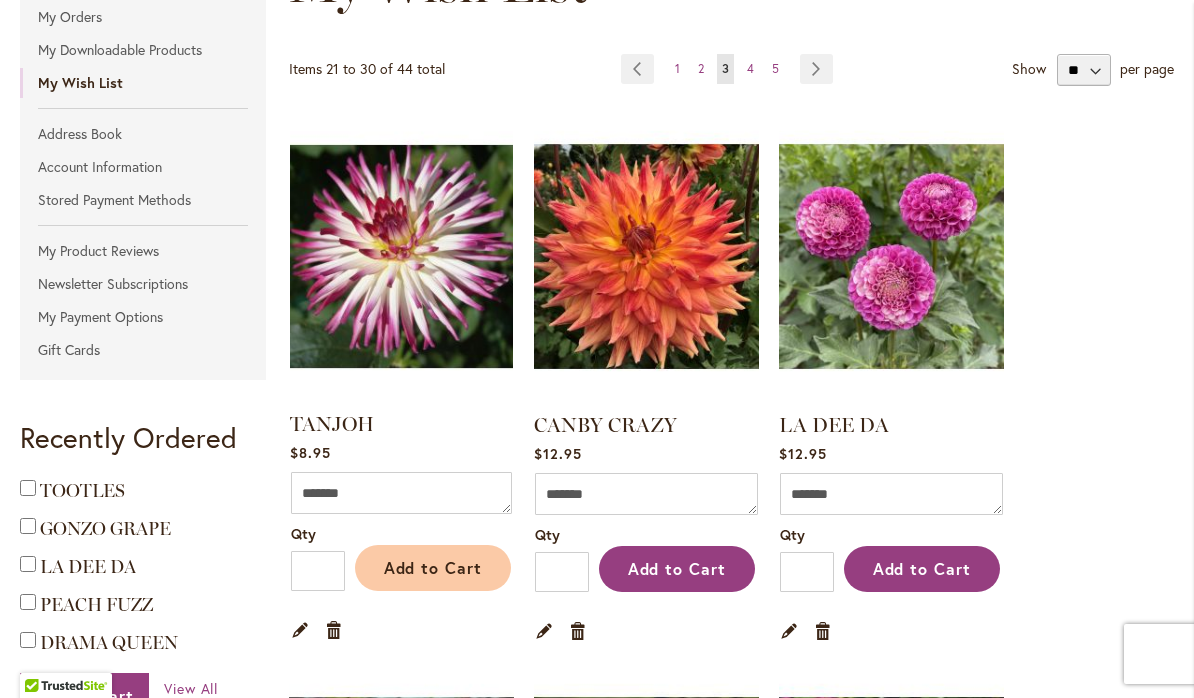 click on "Add to Cart" at bounding box center [433, 567] 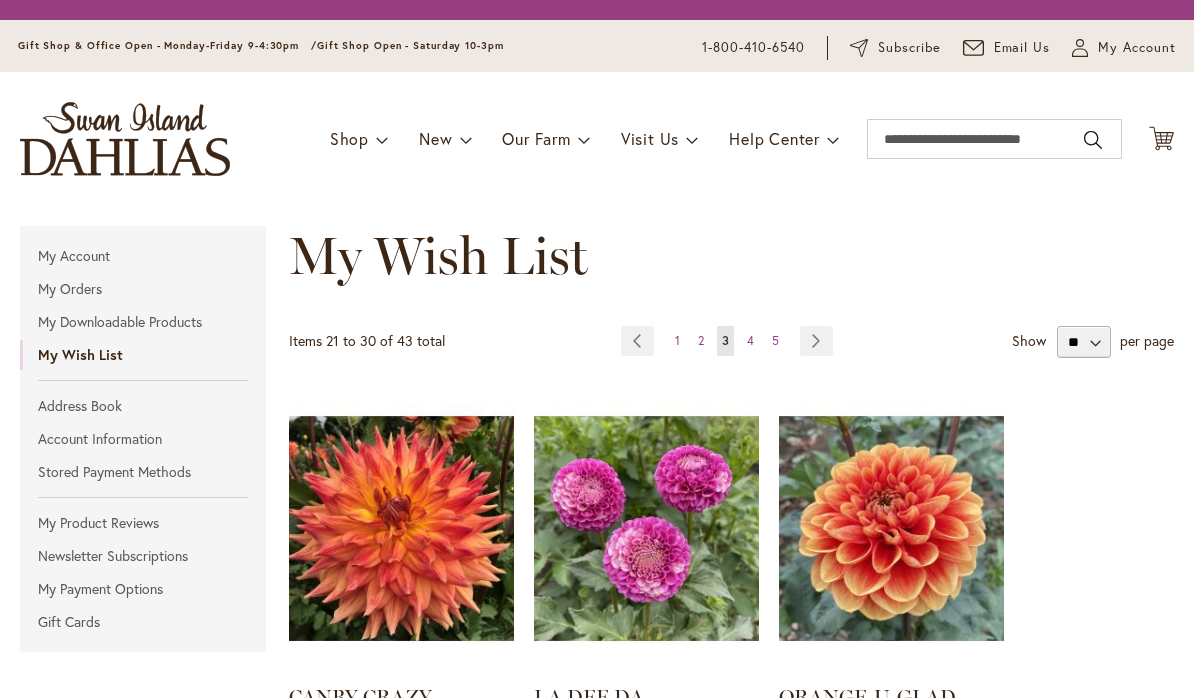 scroll, scrollTop: 0, scrollLeft: 0, axis: both 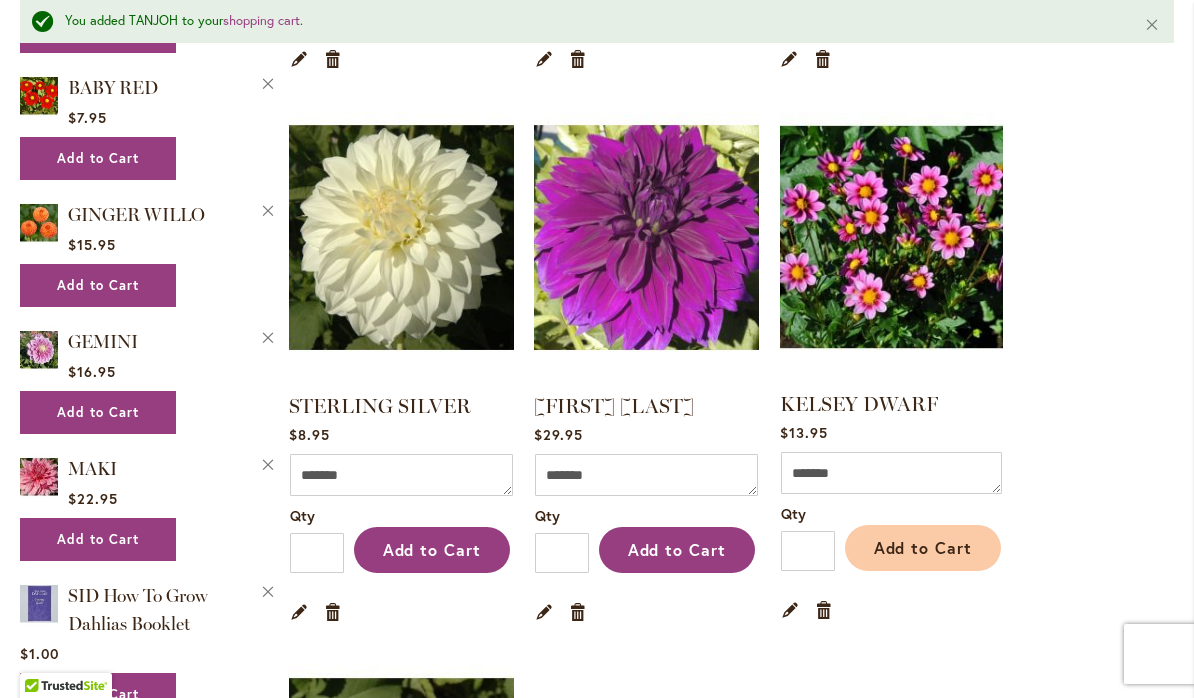 click on "Add to Cart" at bounding box center (923, 547) 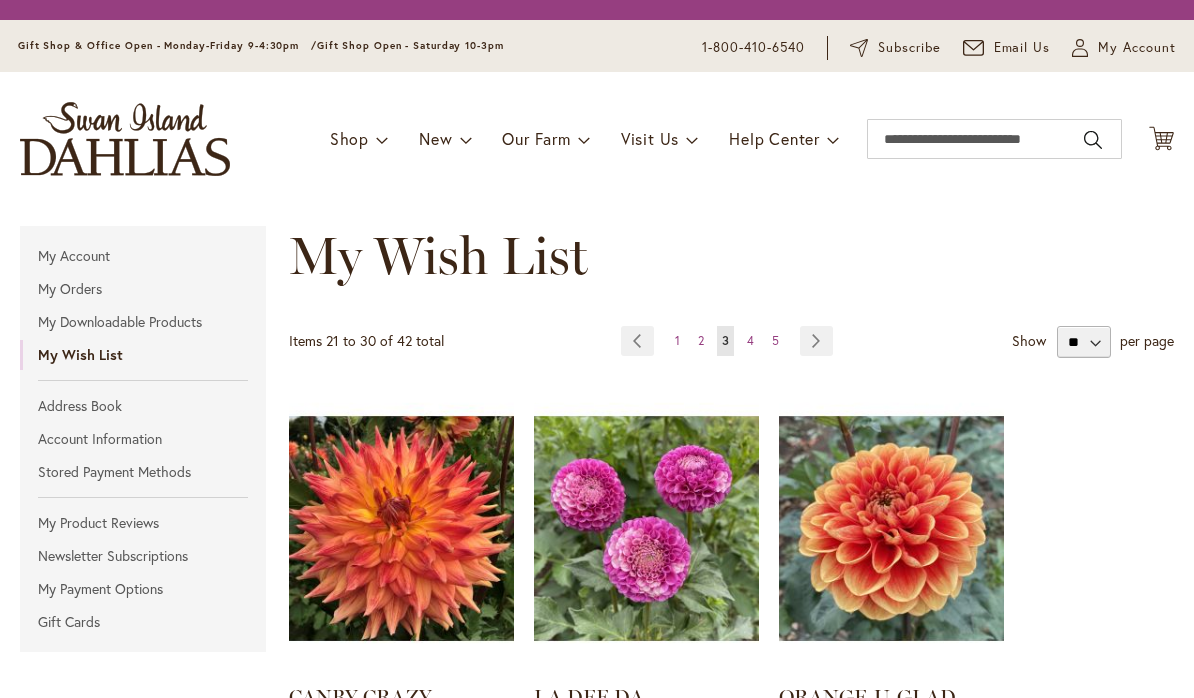 scroll, scrollTop: 0, scrollLeft: 0, axis: both 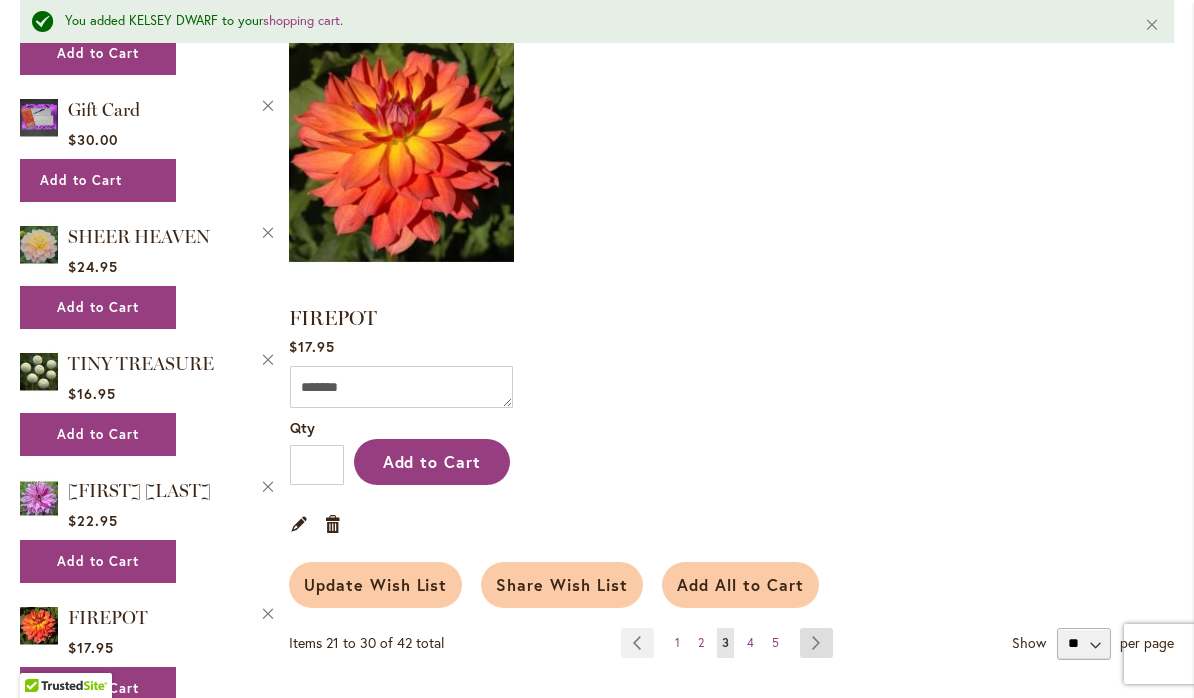 click on "Page
Next" at bounding box center [816, 643] 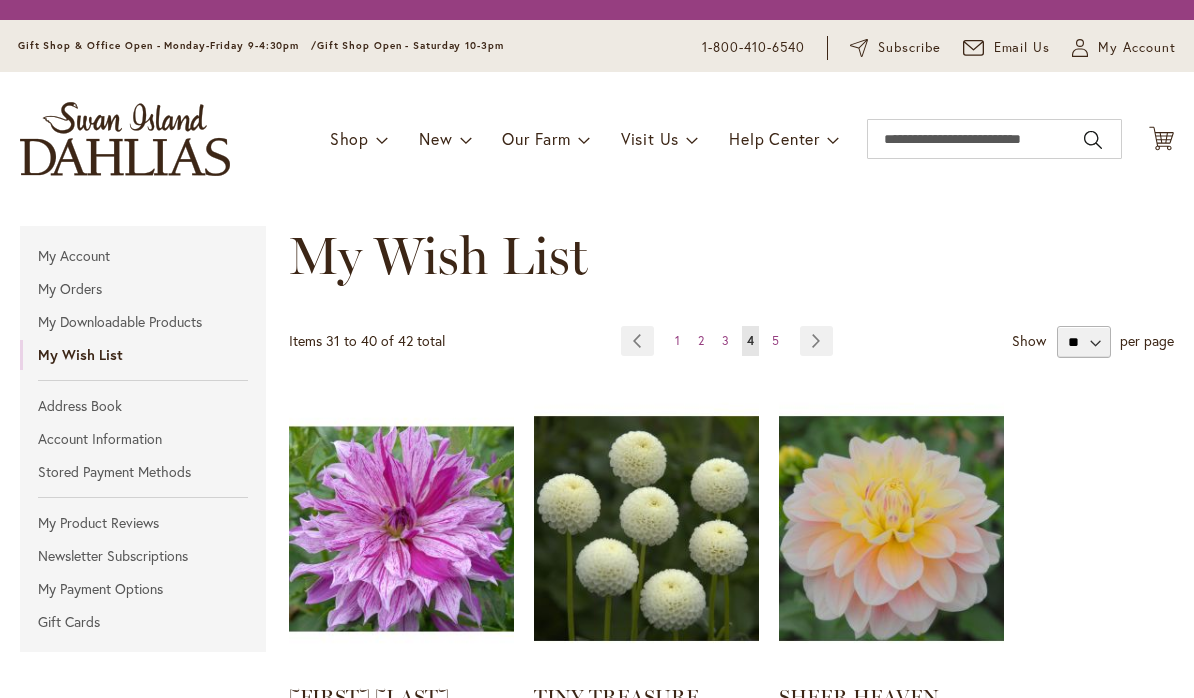 scroll, scrollTop: 0, scrollLeft: 0, axis: both 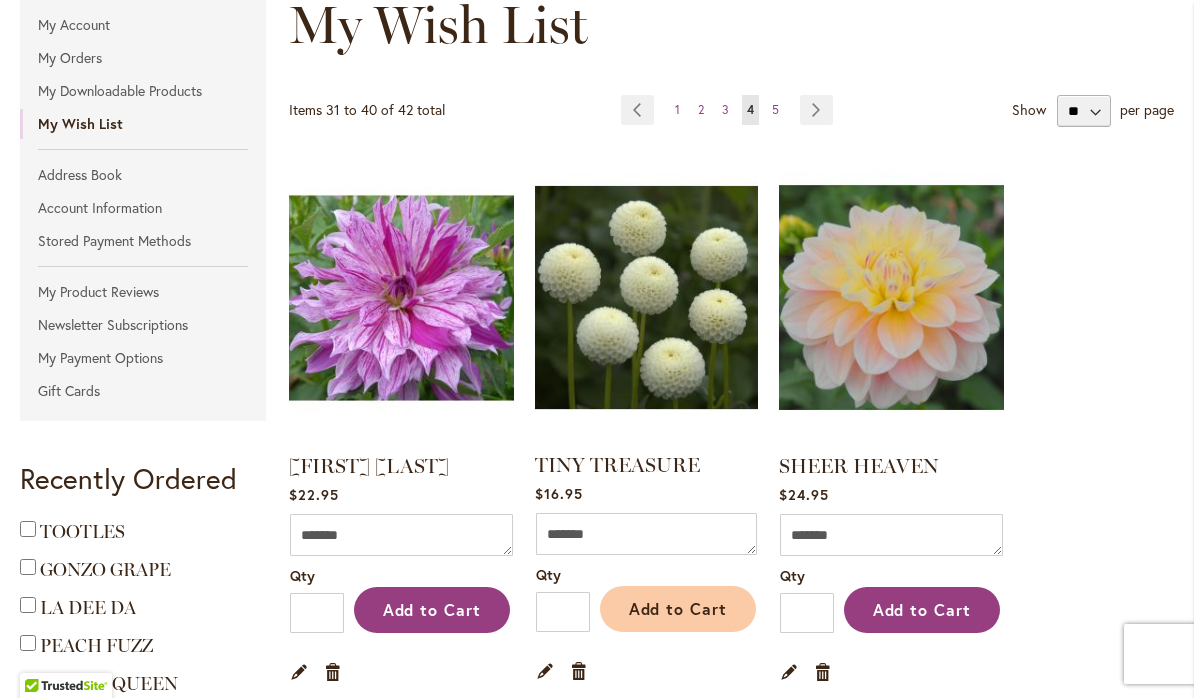 click on "Add to Cart" at bounding box center [678, 608] 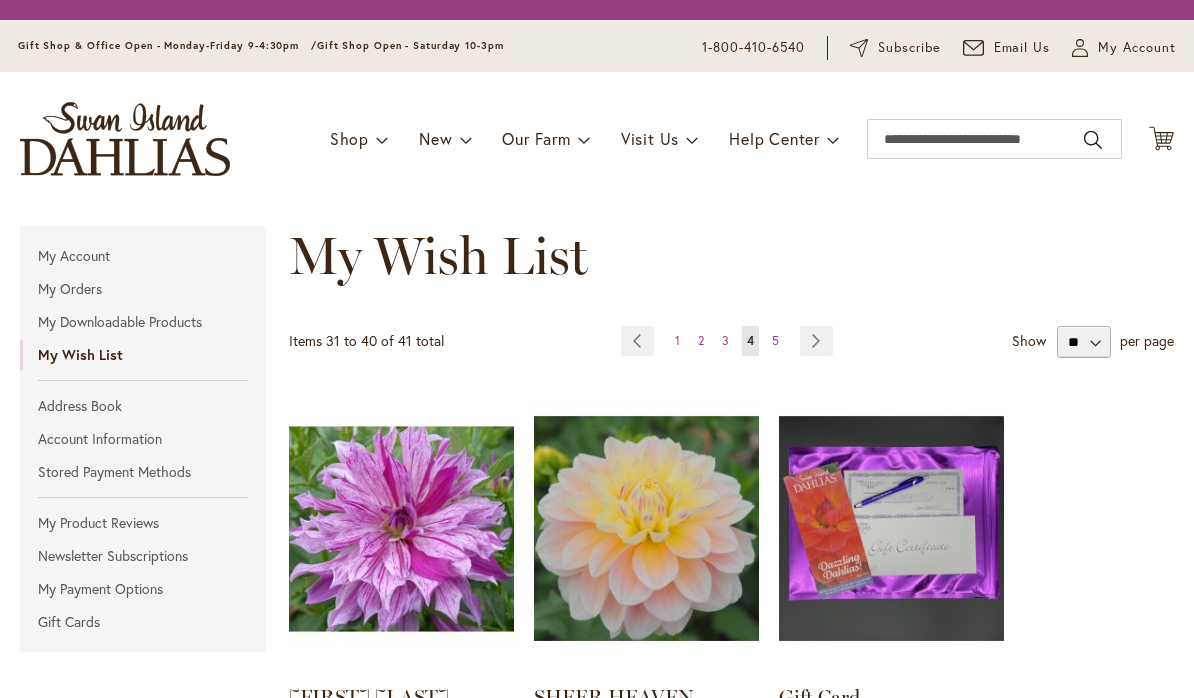 scroll, scrollTop: 0, scrollLeft: 0, axis: both 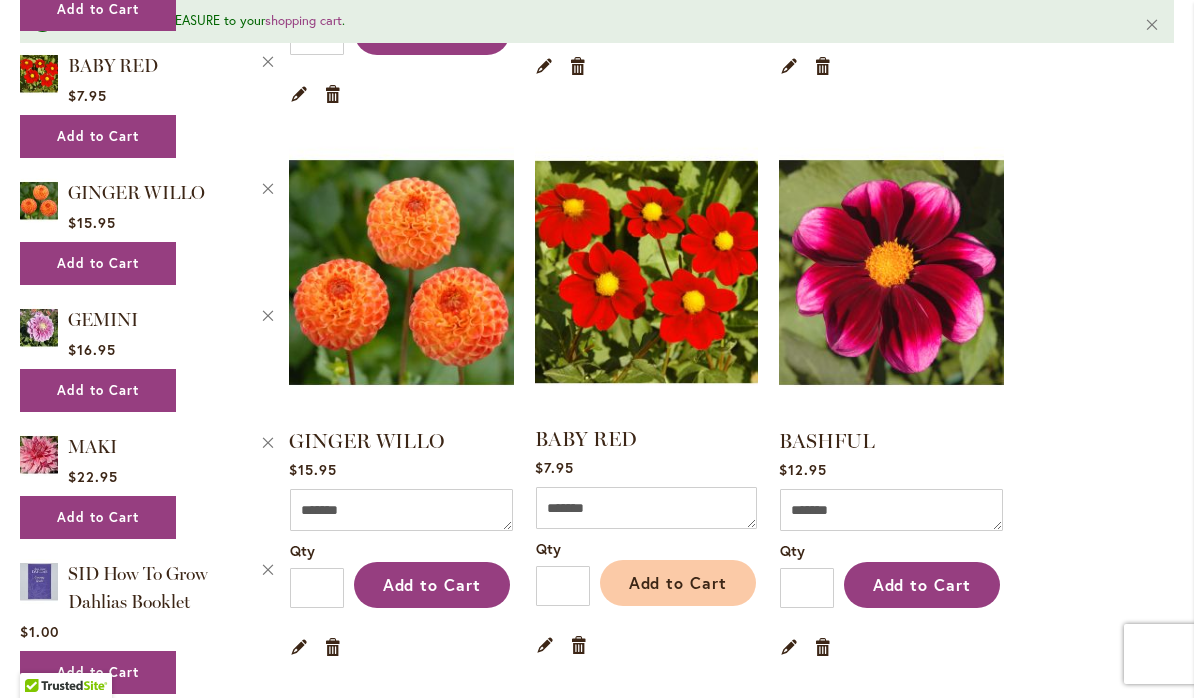 click on "Add to Cart" at bounding box center [678, 582] 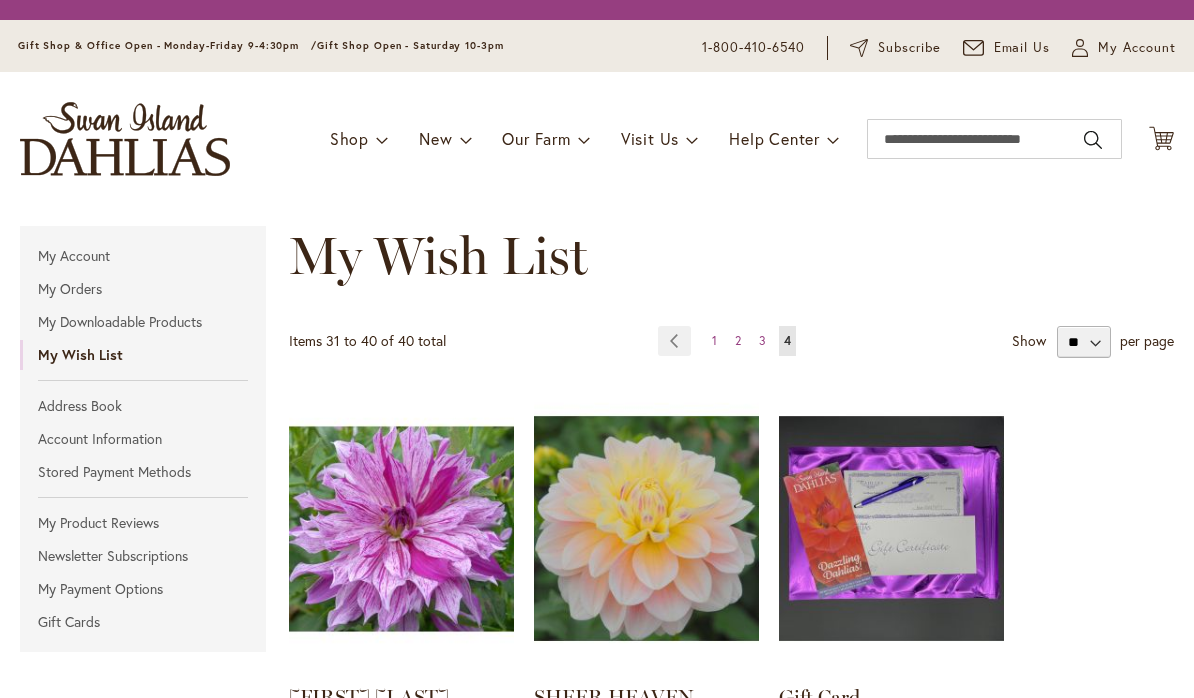 scroll, scrollTop: 0, scrollLeft: 0, axis: both 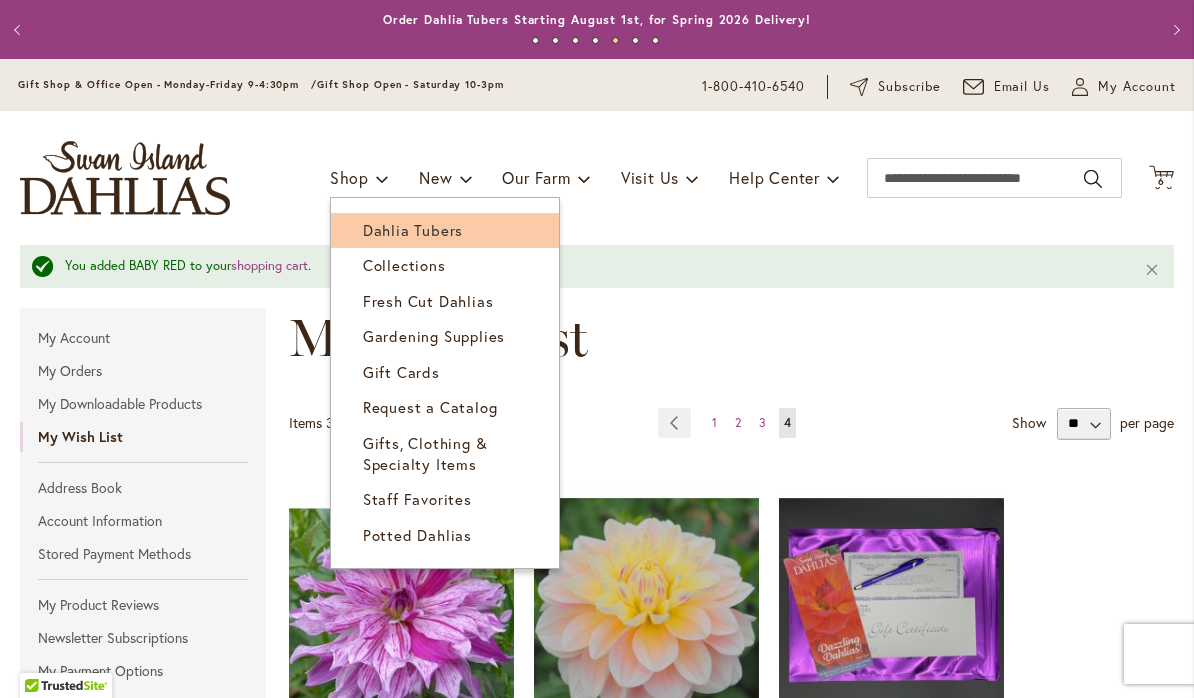 click on "Dahlia Tubers" at bounding box center [445, 230] 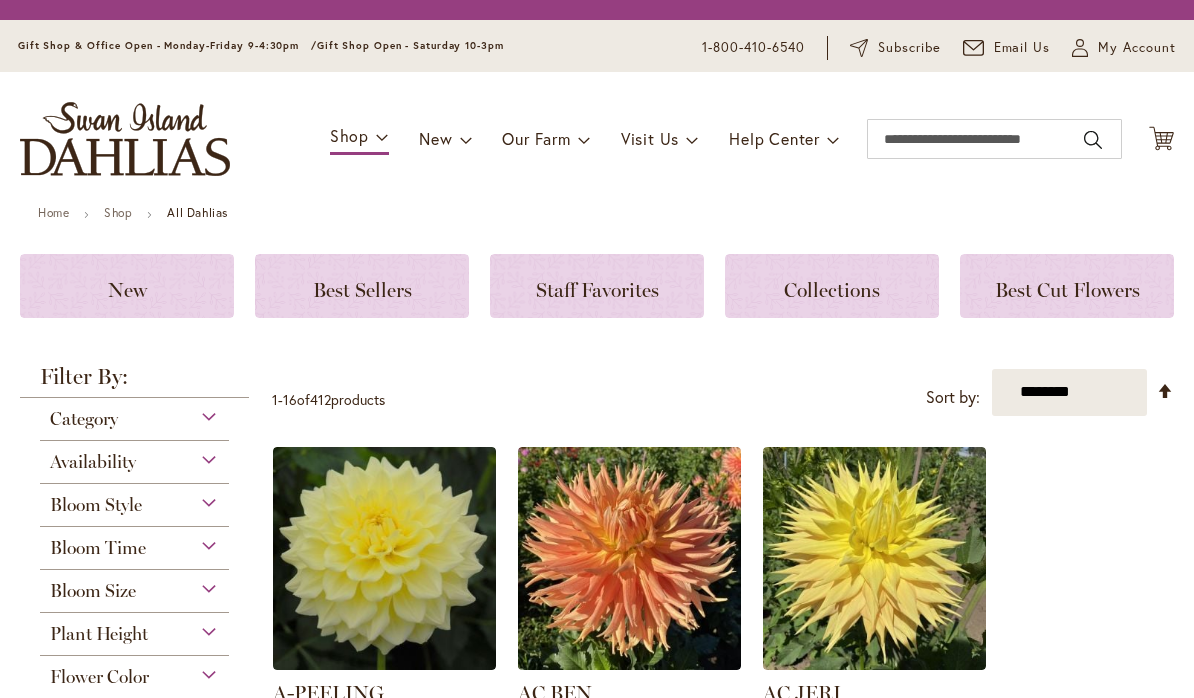 scroll, scrollTop: 0, scrollLeft: 0, axis: both 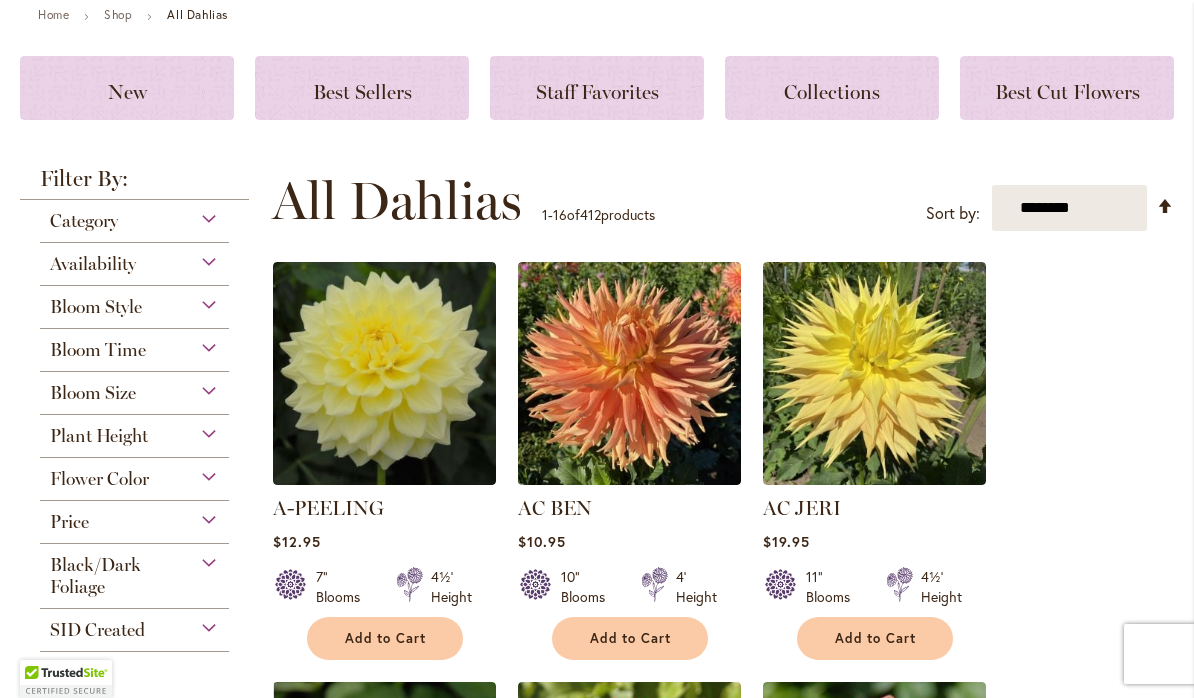 click on "Category" at bounding box center (134, 216) 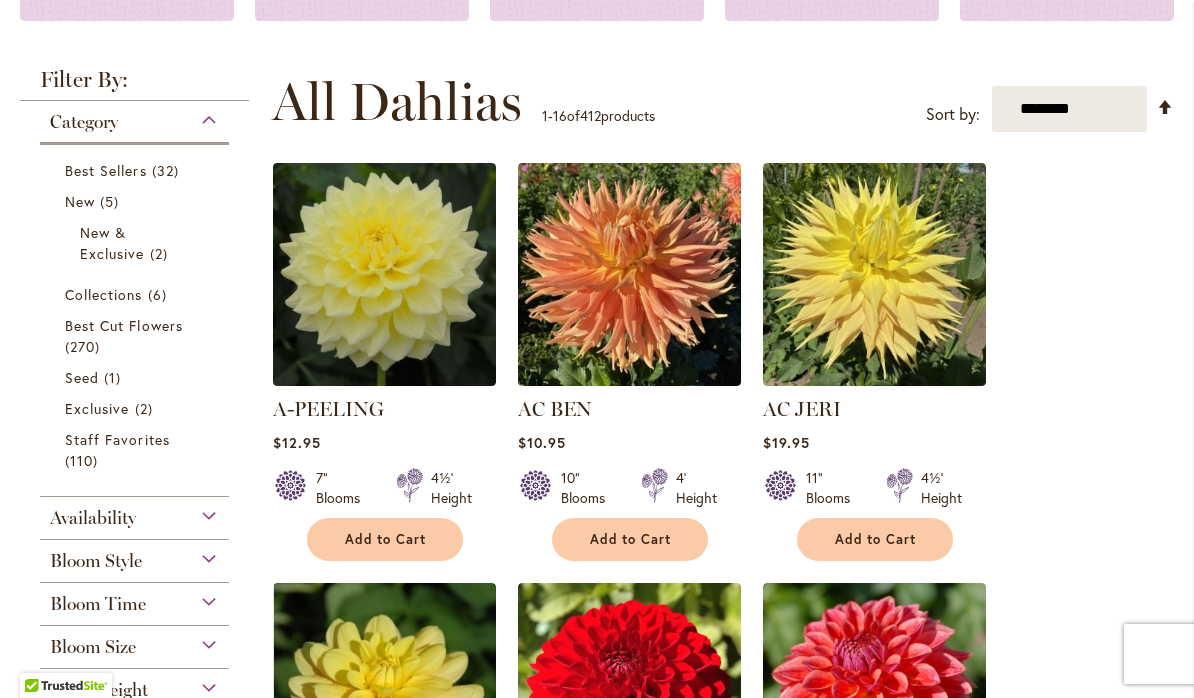 scroll, scrollTop: 342, scrollLeft: 0, axis: vertical 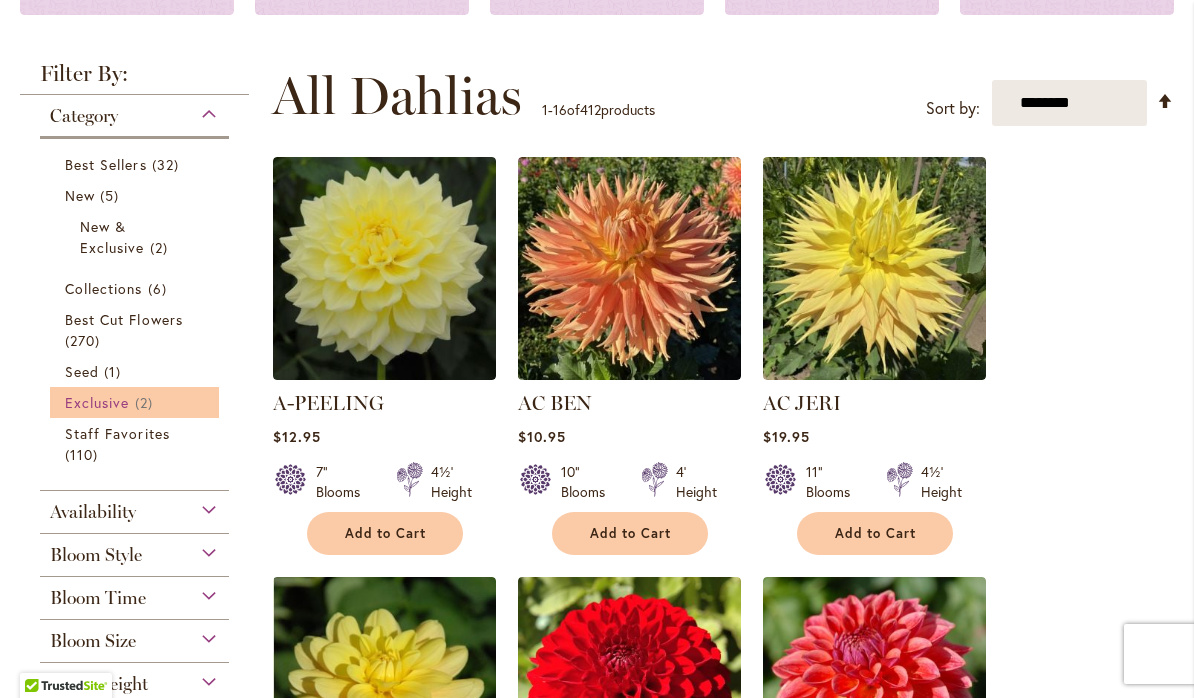 click on "Exclusive" at bounding box center [97, 402] 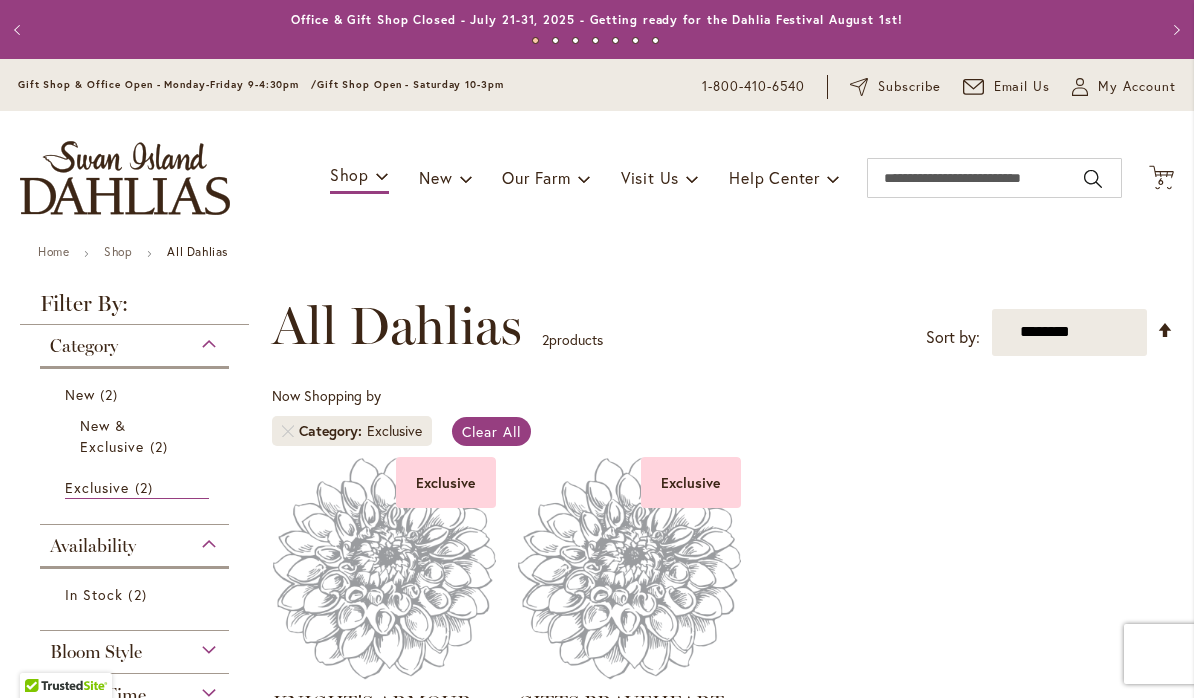 scroll, scrollTop: 0, scrollLeft: 0, axis: both 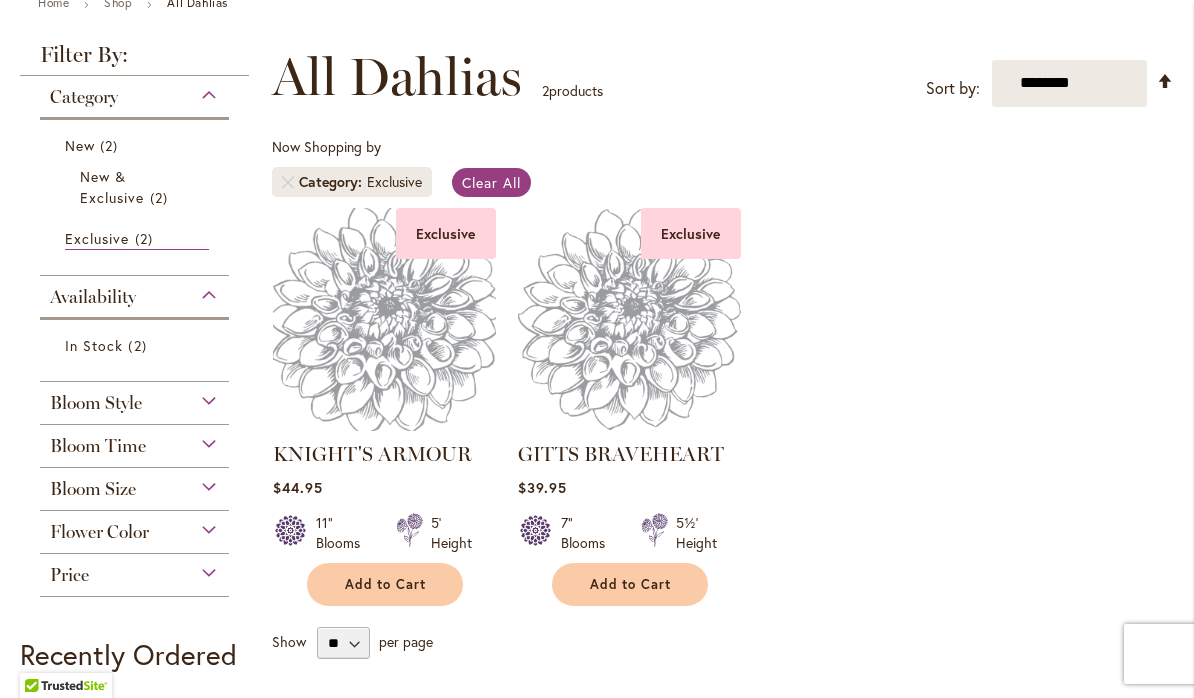 click at bounding box center (384, 319) 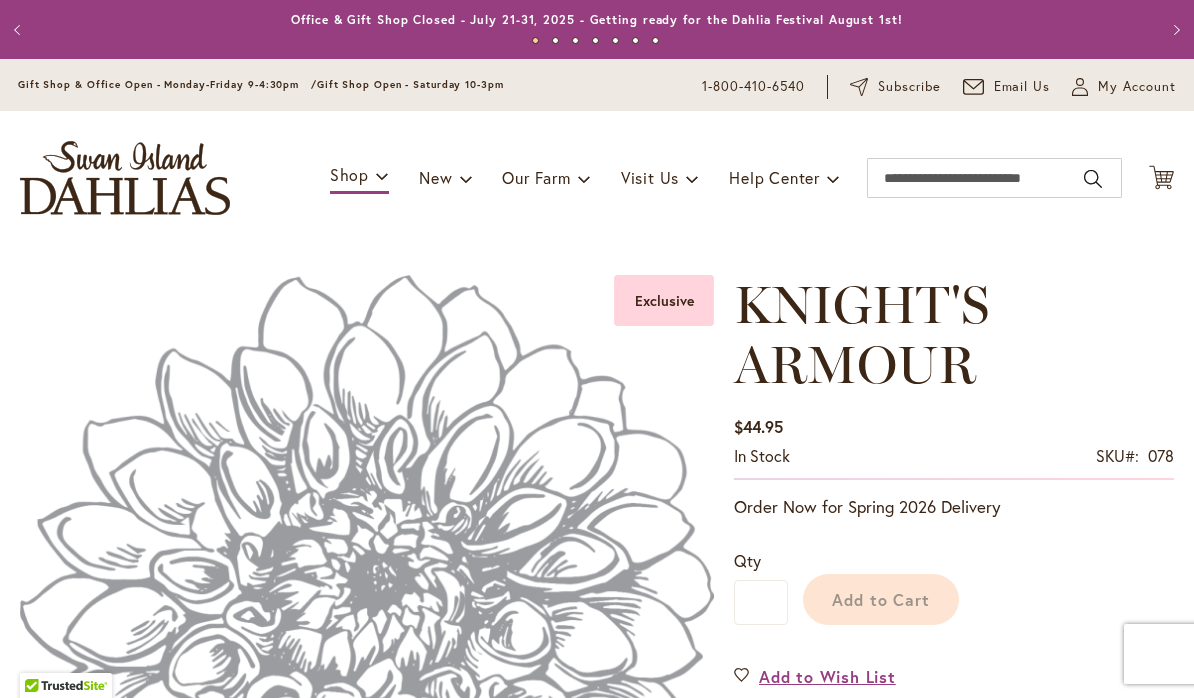 scroll, scrollTop: 0, scrollLeft: 0, axis: both 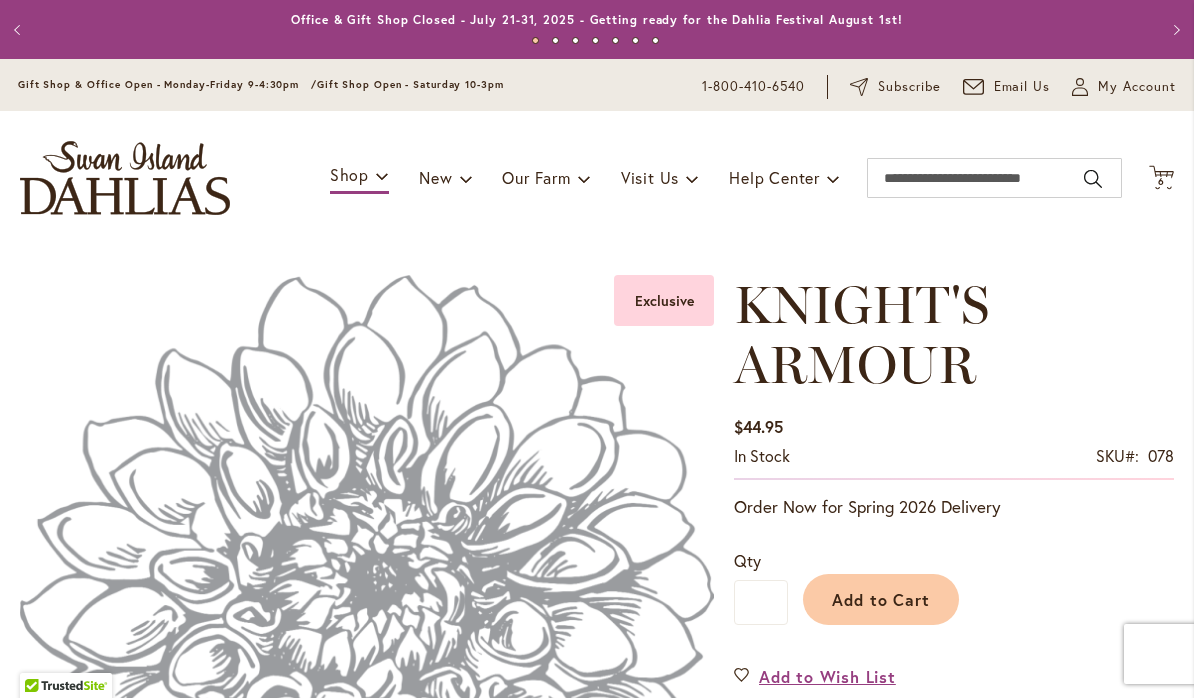 type on "*****" 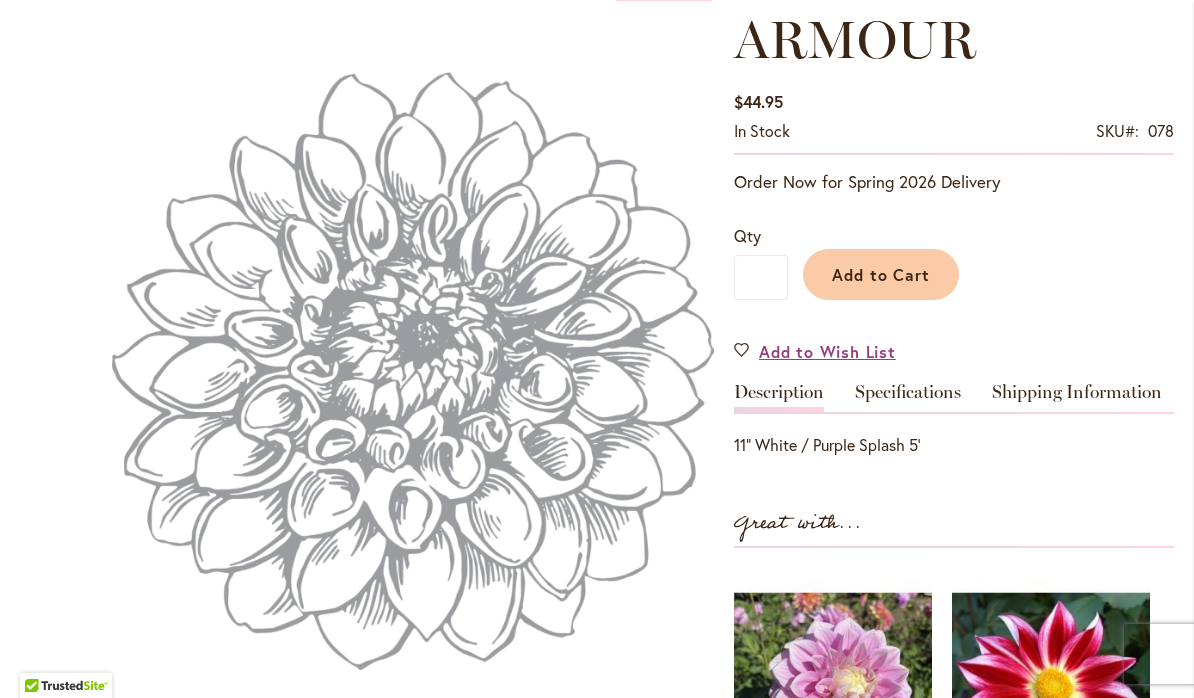 scroll, scrollTop: 336, scrollLeft: 0, axis: vertical 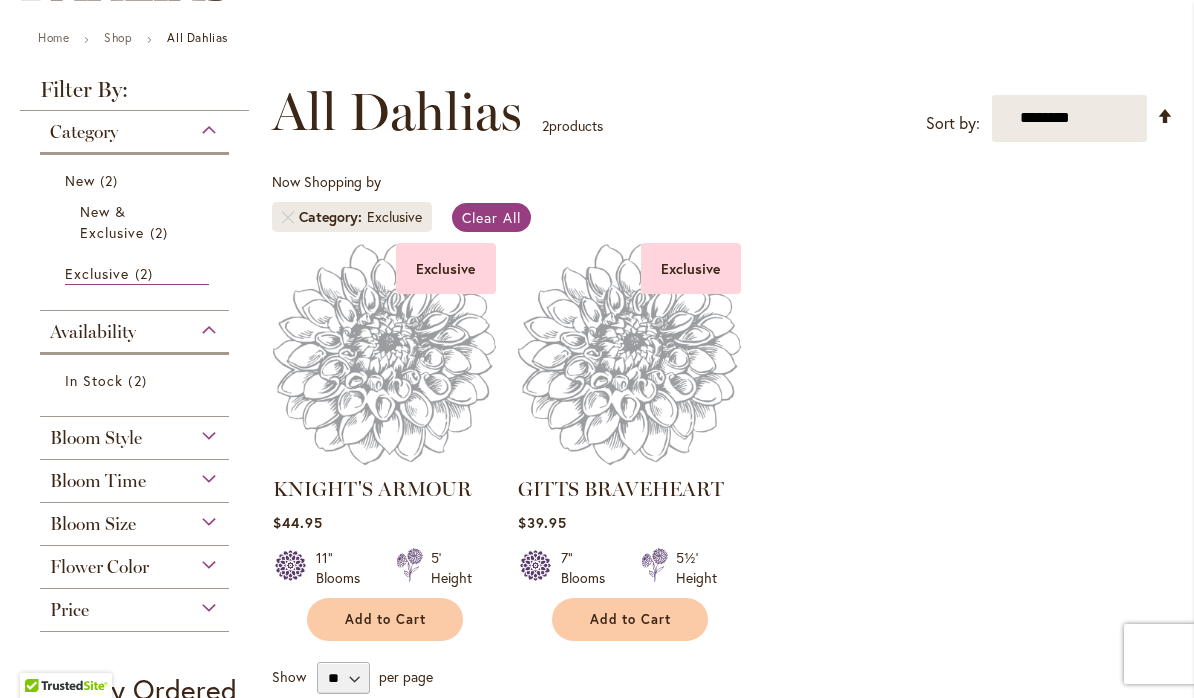 click on "Bloom Style" at bounding box center (96, 438) 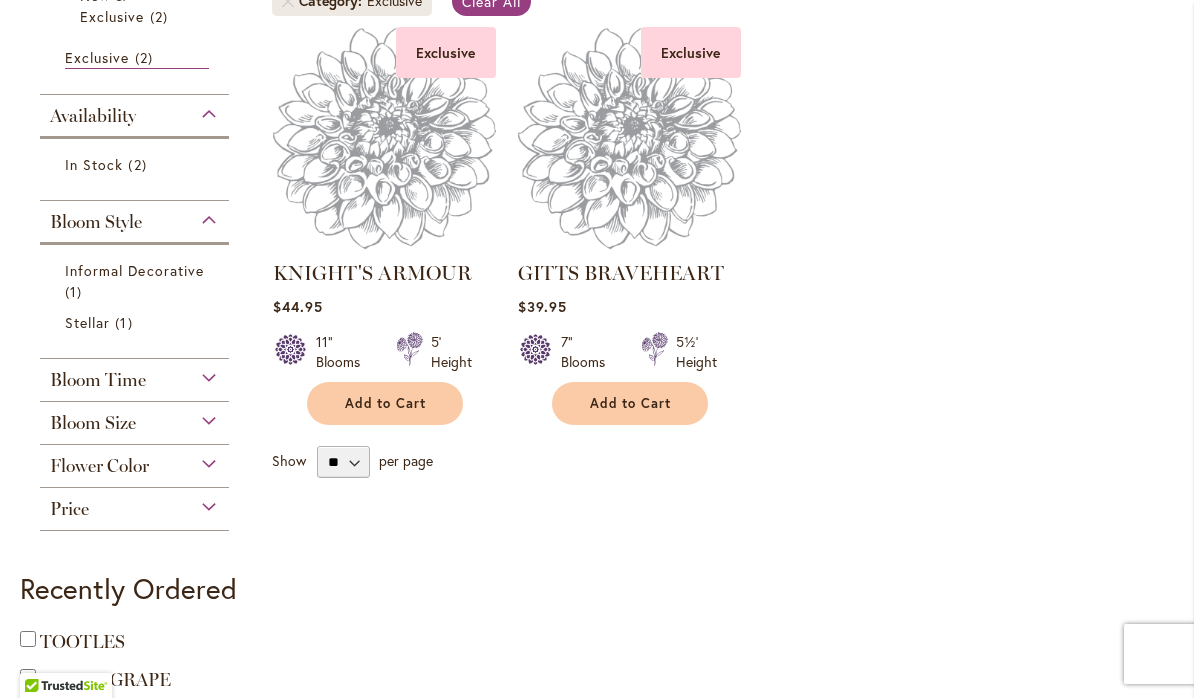 scroll, scrollTop: 430, scrollLeft: 0, axis: vertical 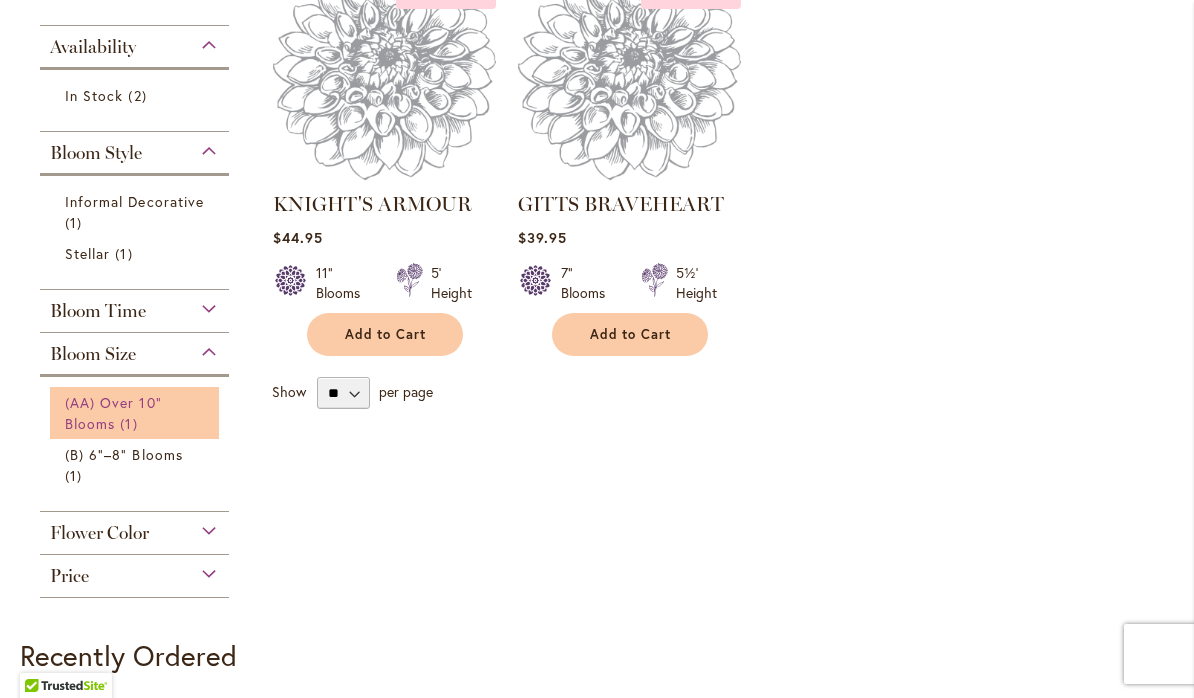click on "1
item" at bounding box center (131, 423) 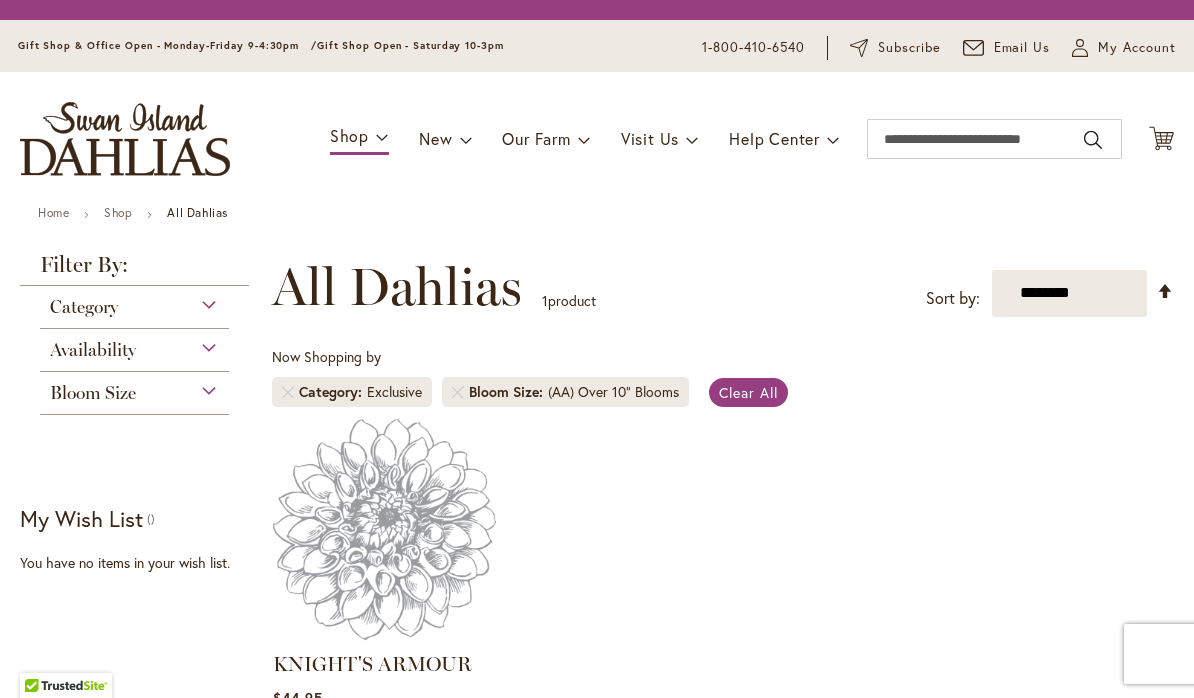 scroll, scrollTop: 0, scrollLeft: 0, axis: both 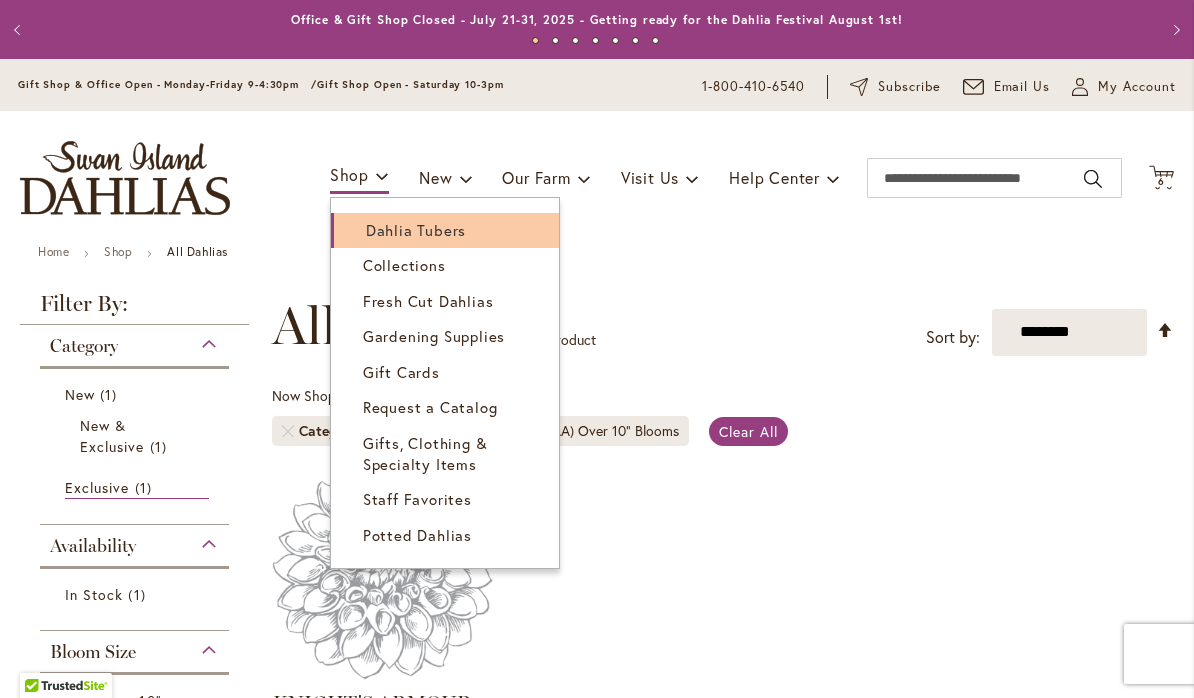 click on "Dahlia Tubers" at bounding box center [416, 230] 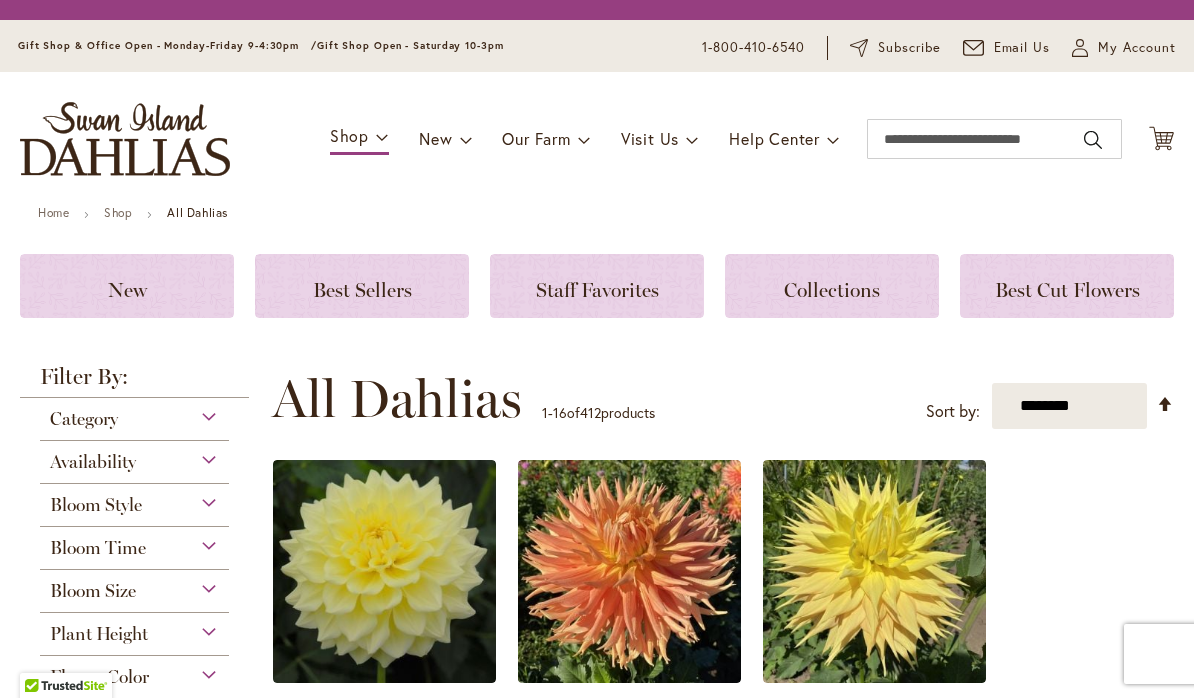 scroll, scrollTop: 0, scrollLeft: 0, axis: both 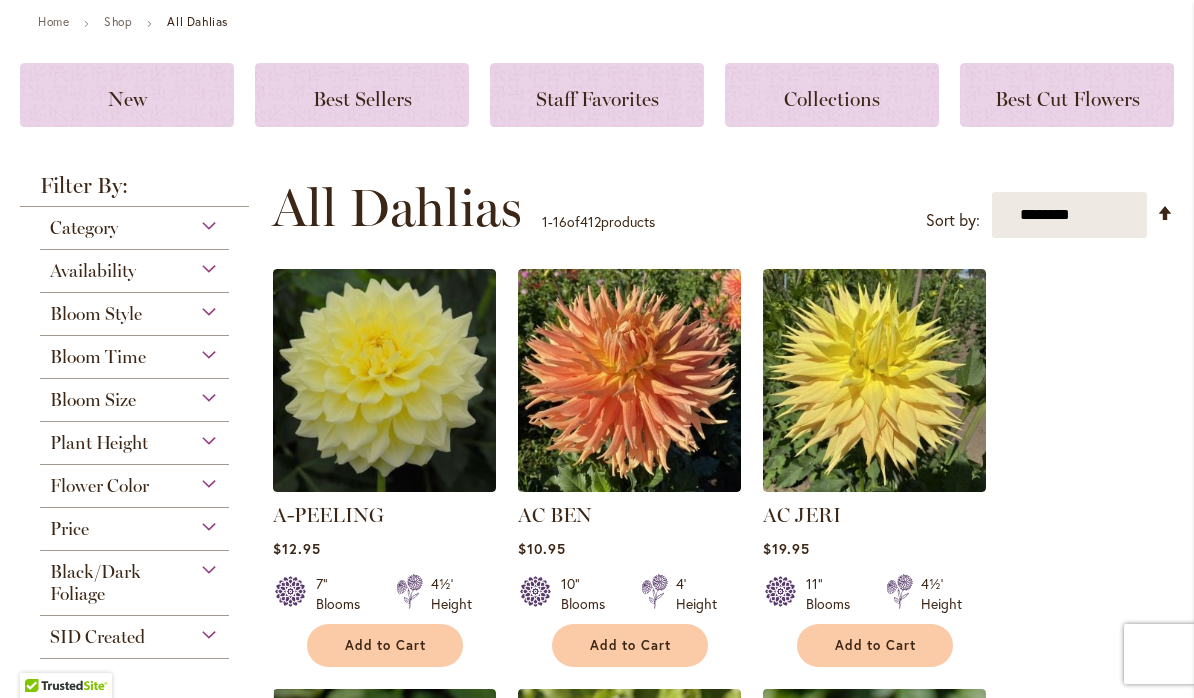 click on "Bloom Size" at bounding box center [134, 395] 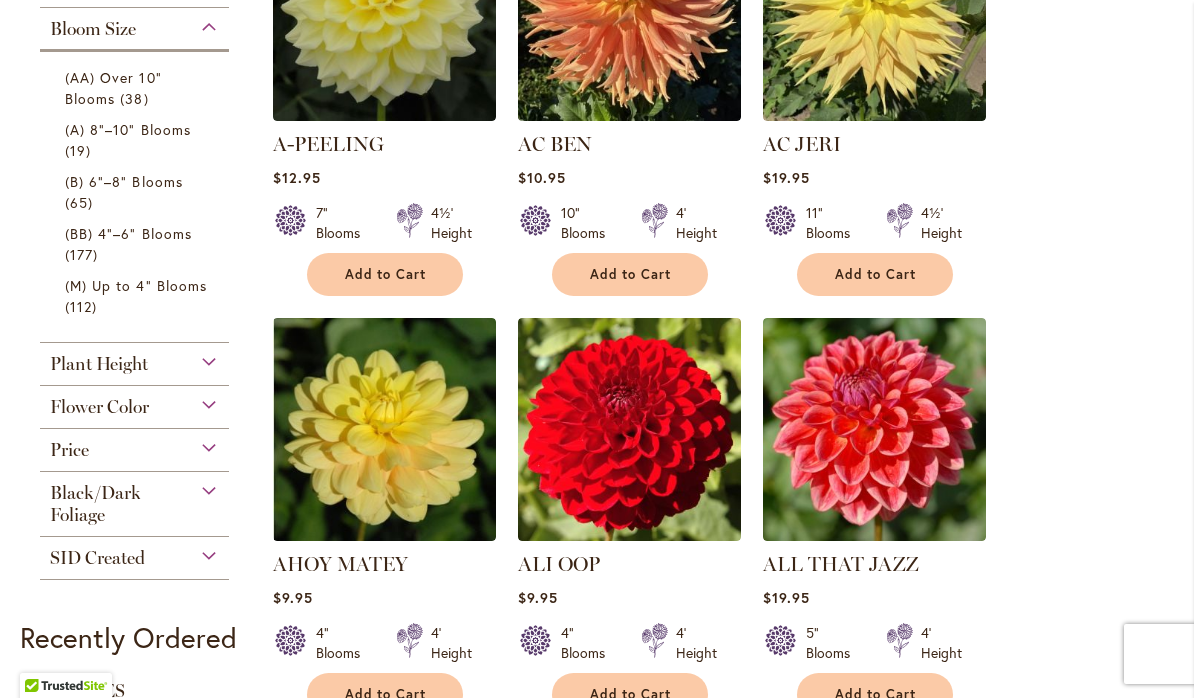 scroll, scrollTop: 596, scrollLeft: 0, axis: vertical 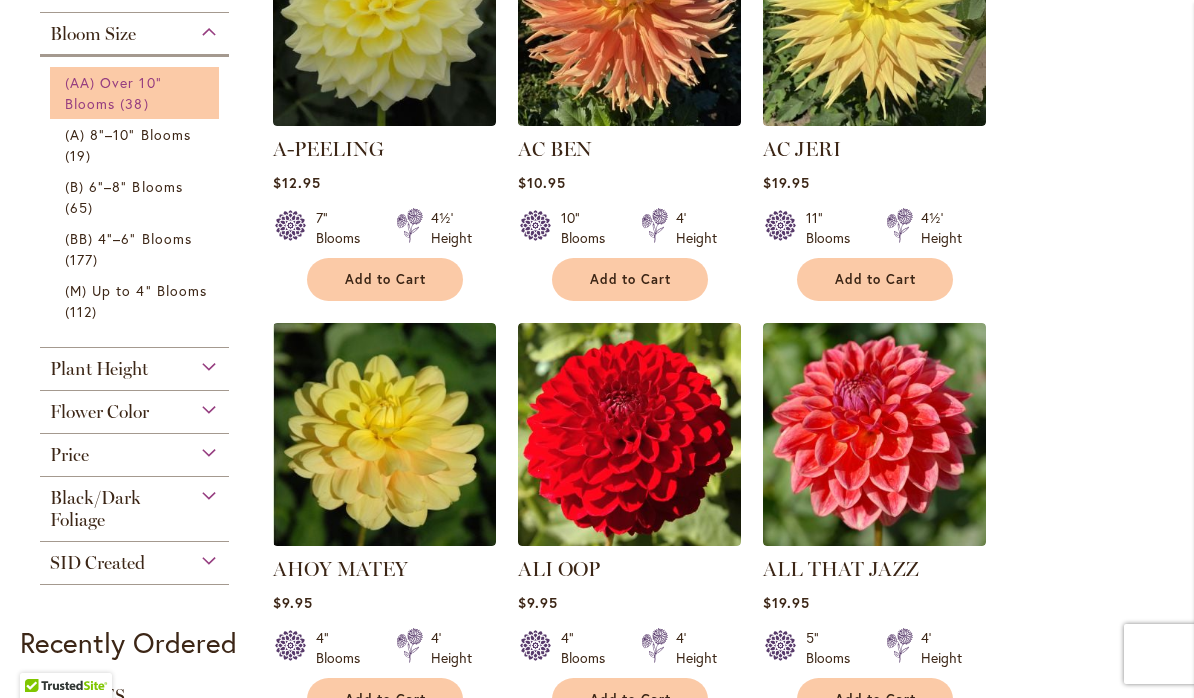 click on "38
items" at bounding box center [136, 103] 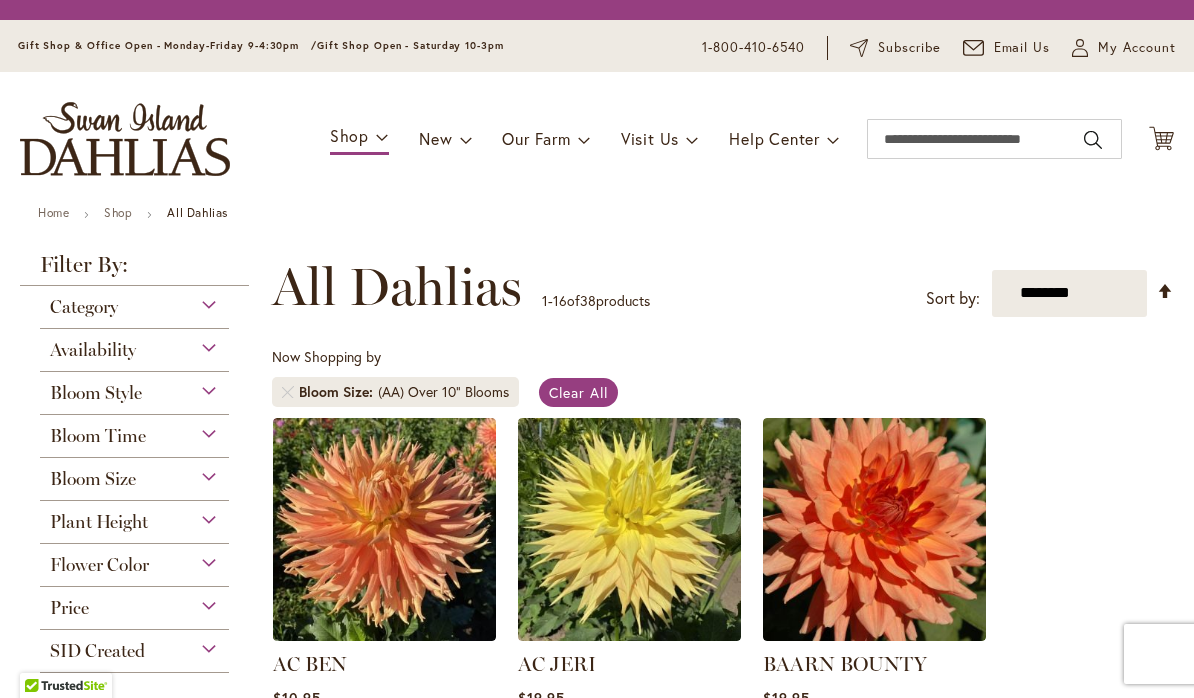 scroll, scrollTop: 0, scrollLeft: 0, axis: both 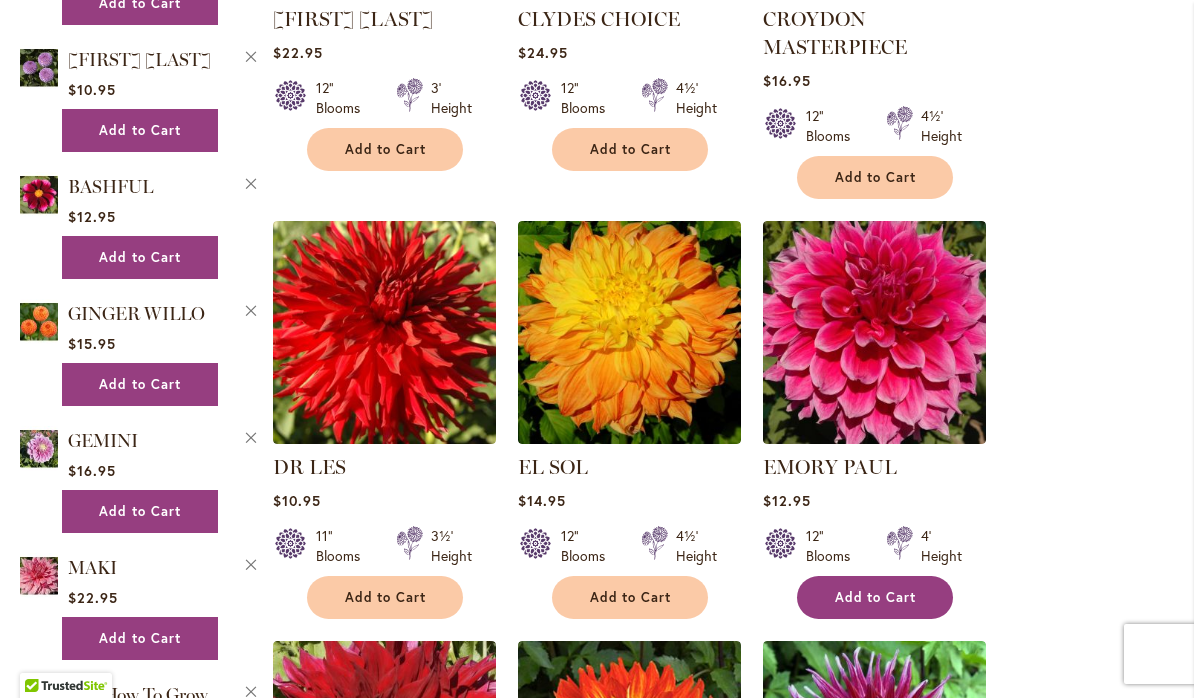 click on "Add to Cart" at bounding box center [875, 597] 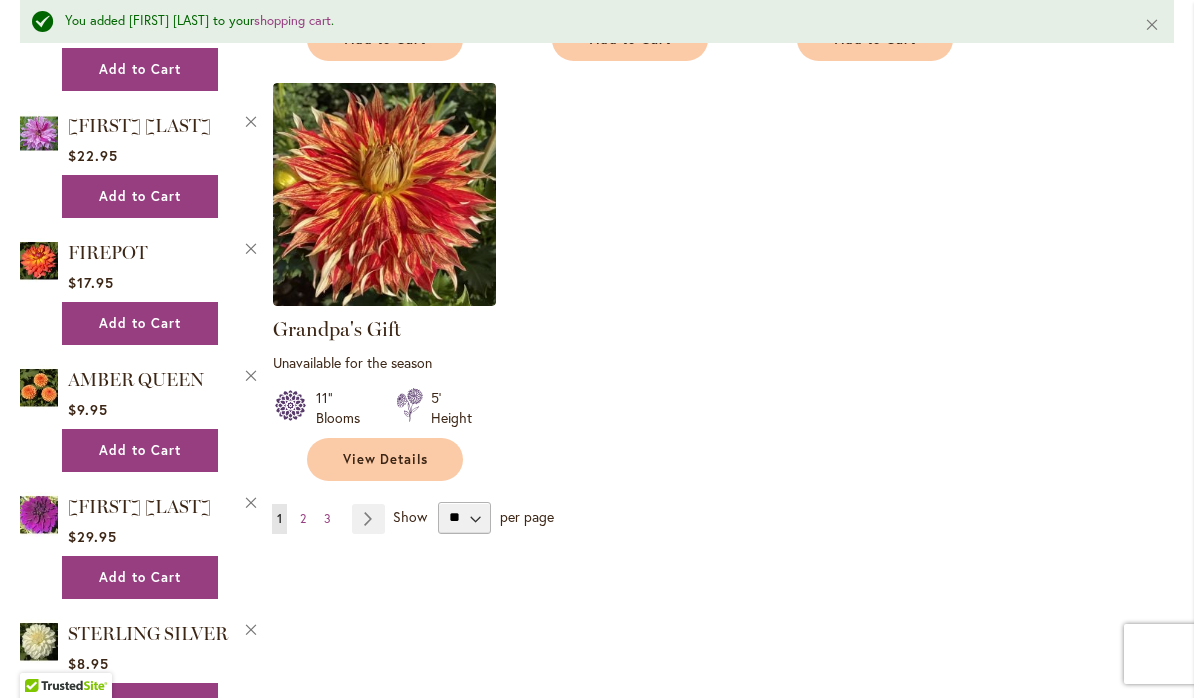 scroll, scrollTop: 2557, scrollLeft: 0, axis: vertical 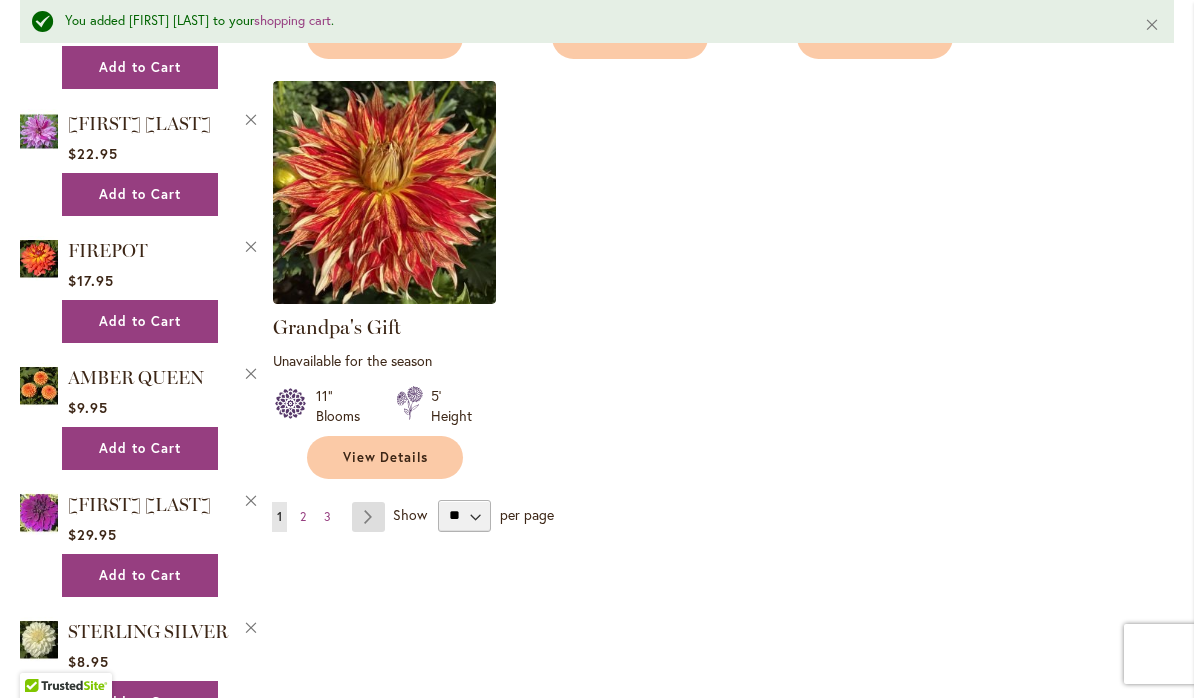 click on "Page
Next" at bounding box center (368, 517) 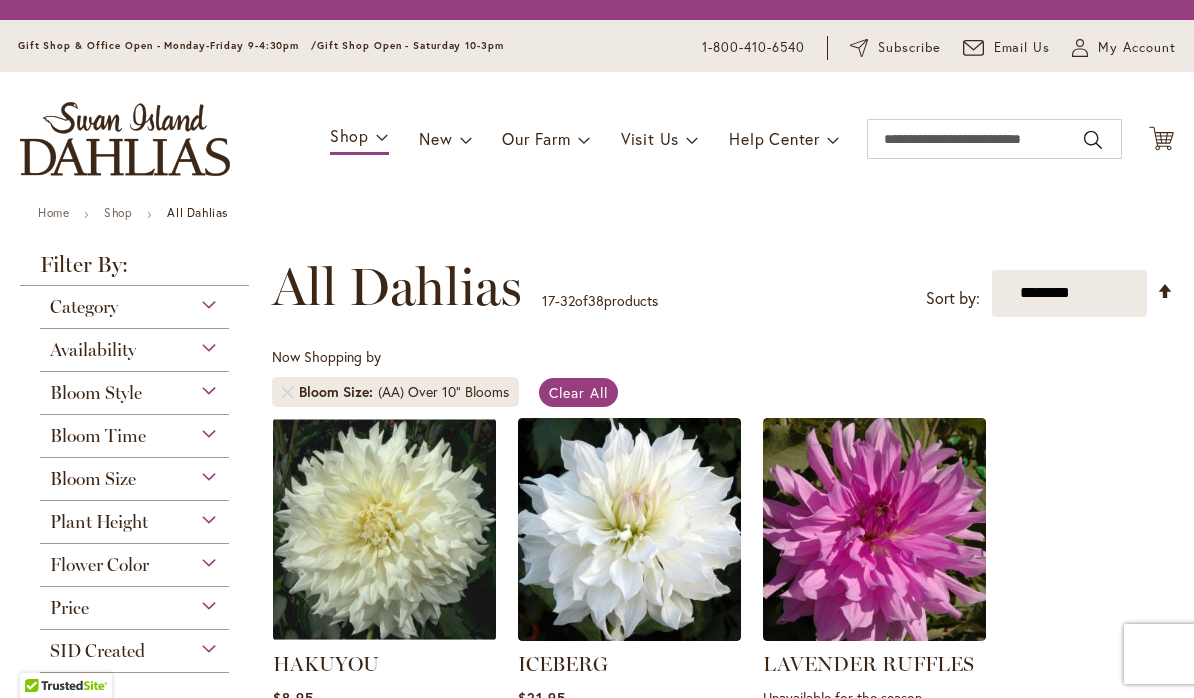 scroll, scrollTop: 0, scrollLeft: 0, axis: both 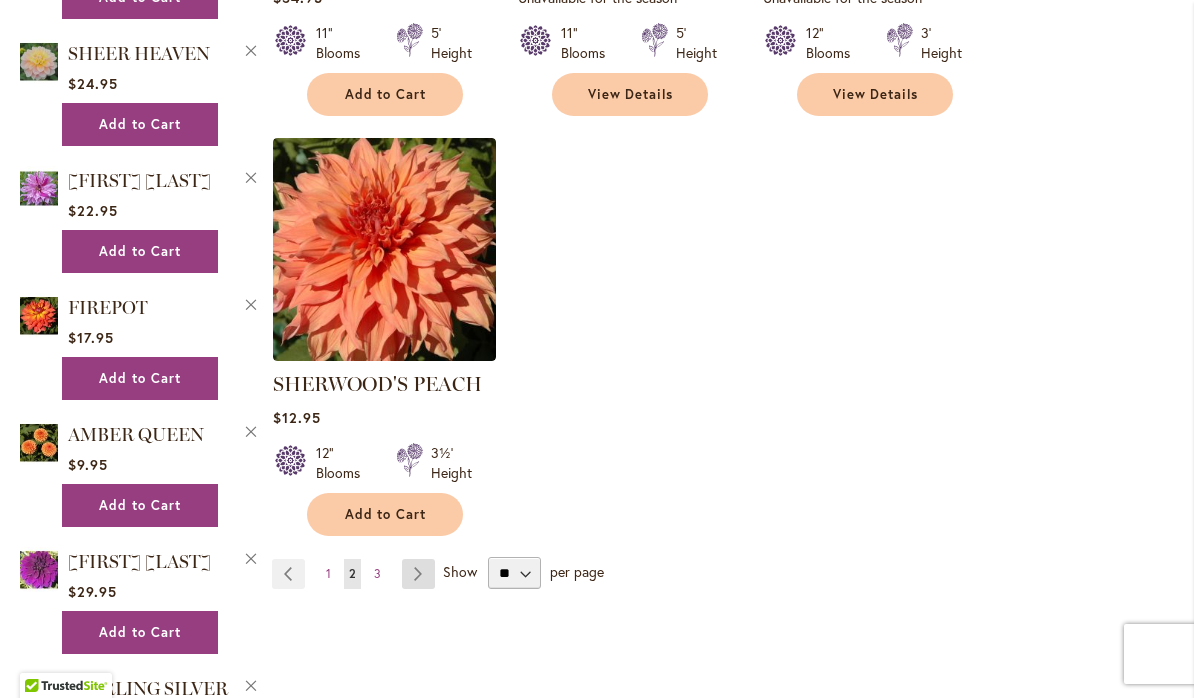 click on "Page
Next" at bounding box center [418, 574] 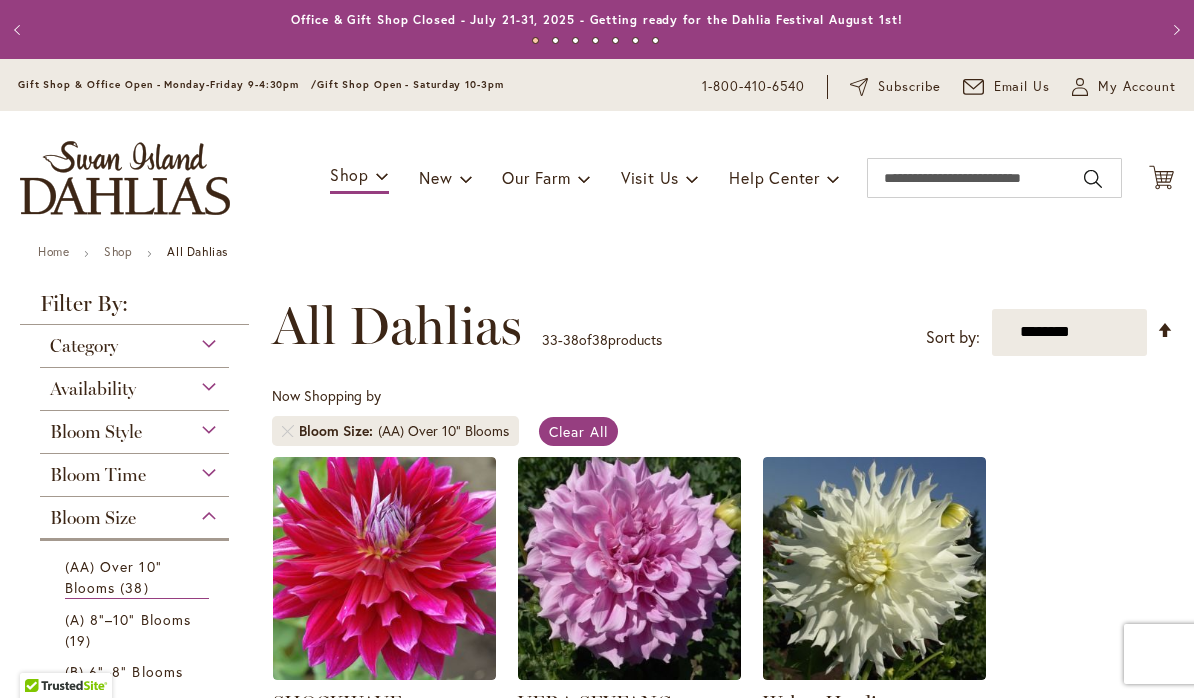 scroll, scrollTop: 0, scrollLeft: 0, axis: both 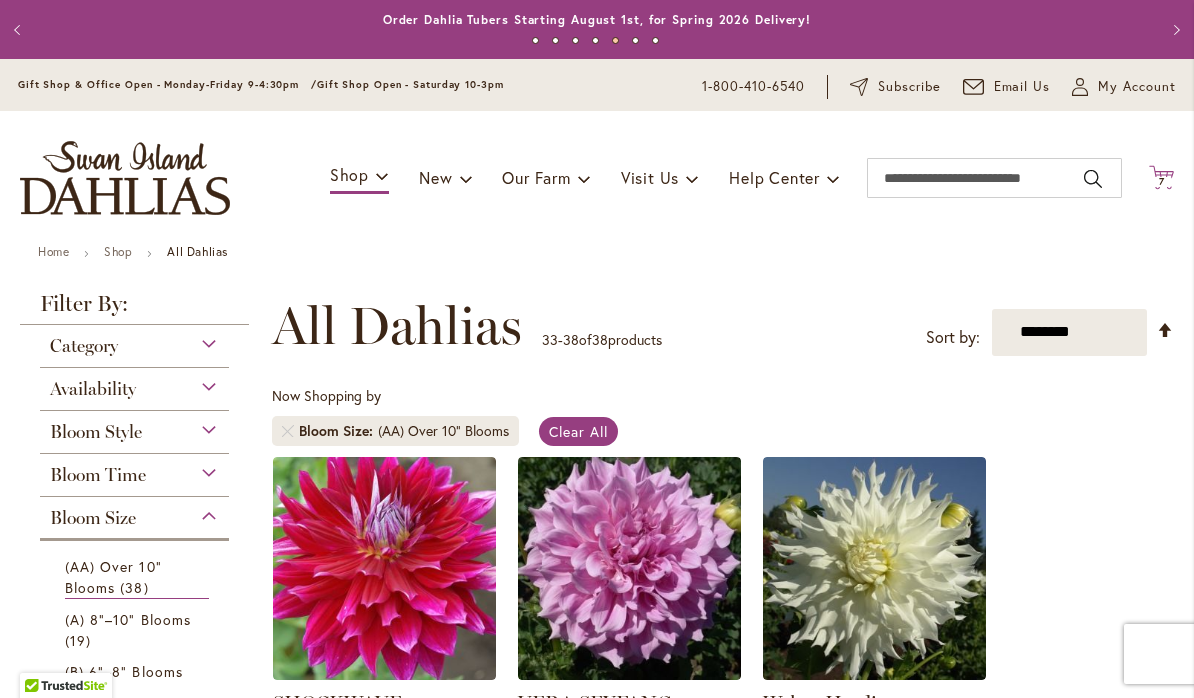click on "7
7
items" at bounding box center [1162, 182] 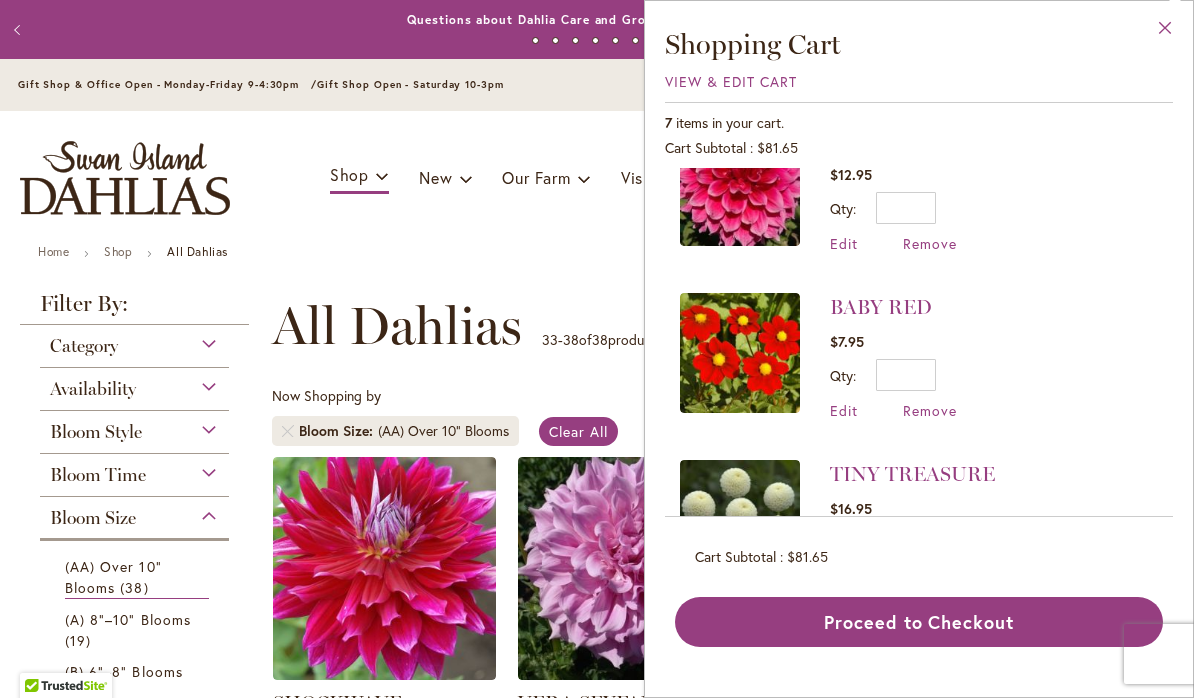 click on "Close" at bounding box center [1165, 32] 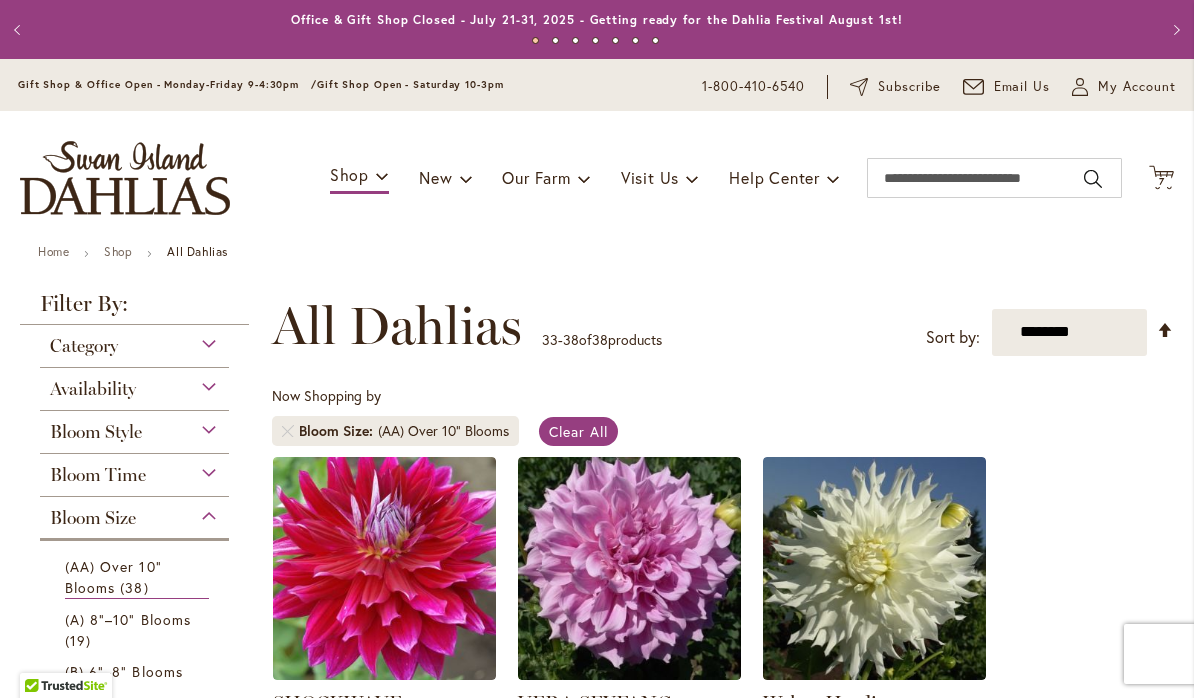 scroll, scrollTop: 14, scrollLeft: 0, axis: vertical 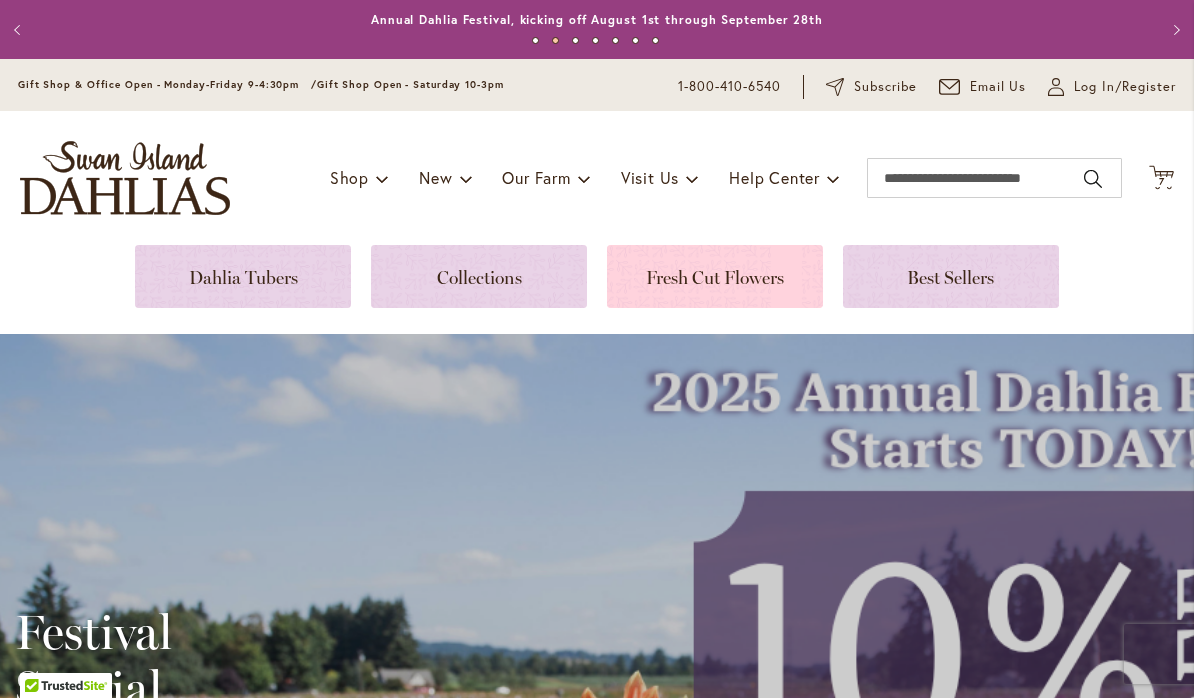 click at bounding box center (715, 276) 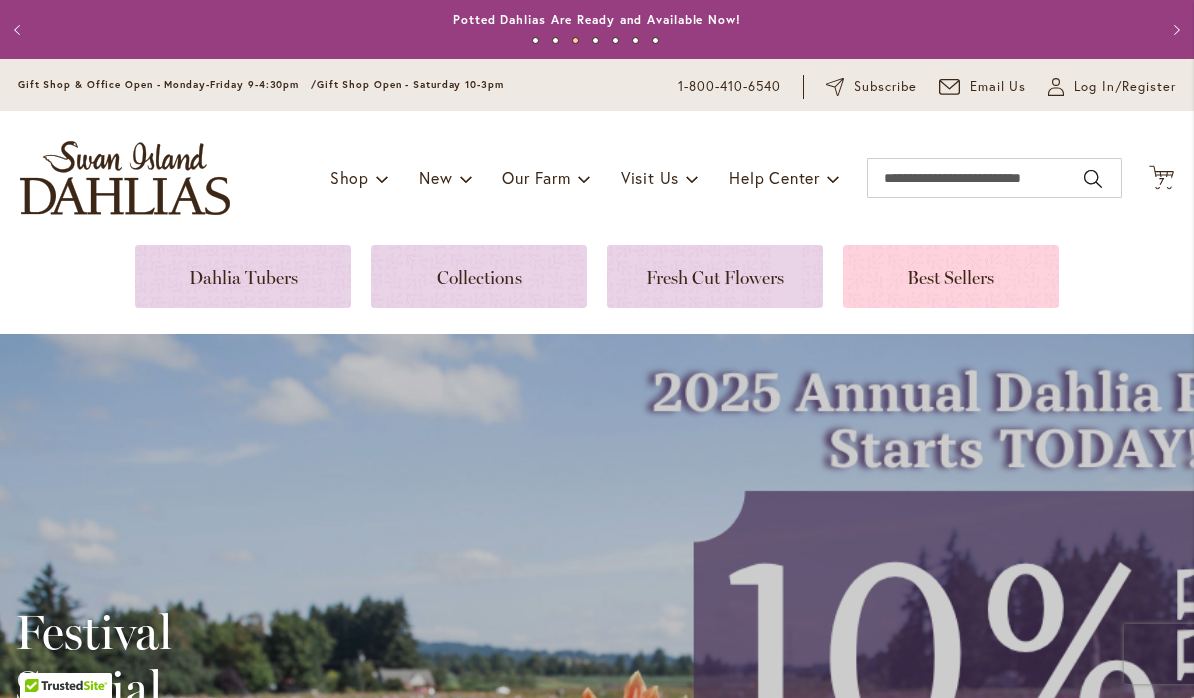 click at bounding box center (951, 276) 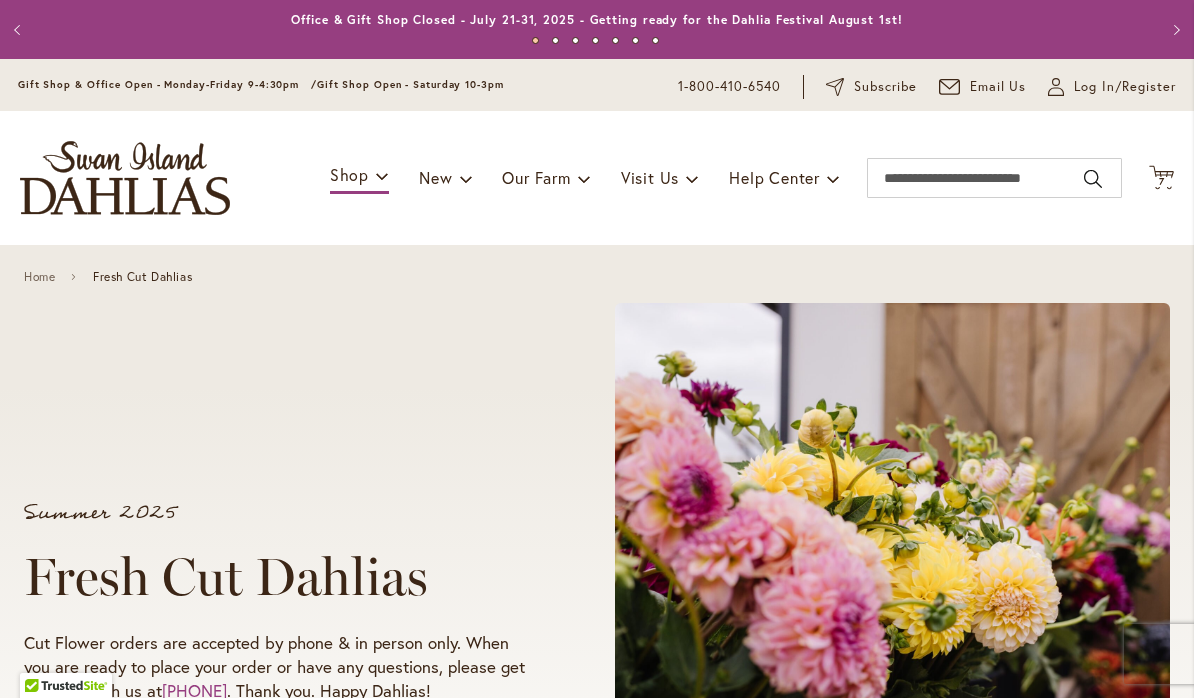 scroll, scrollTop: 0, scrollLeft: 0, axis: both 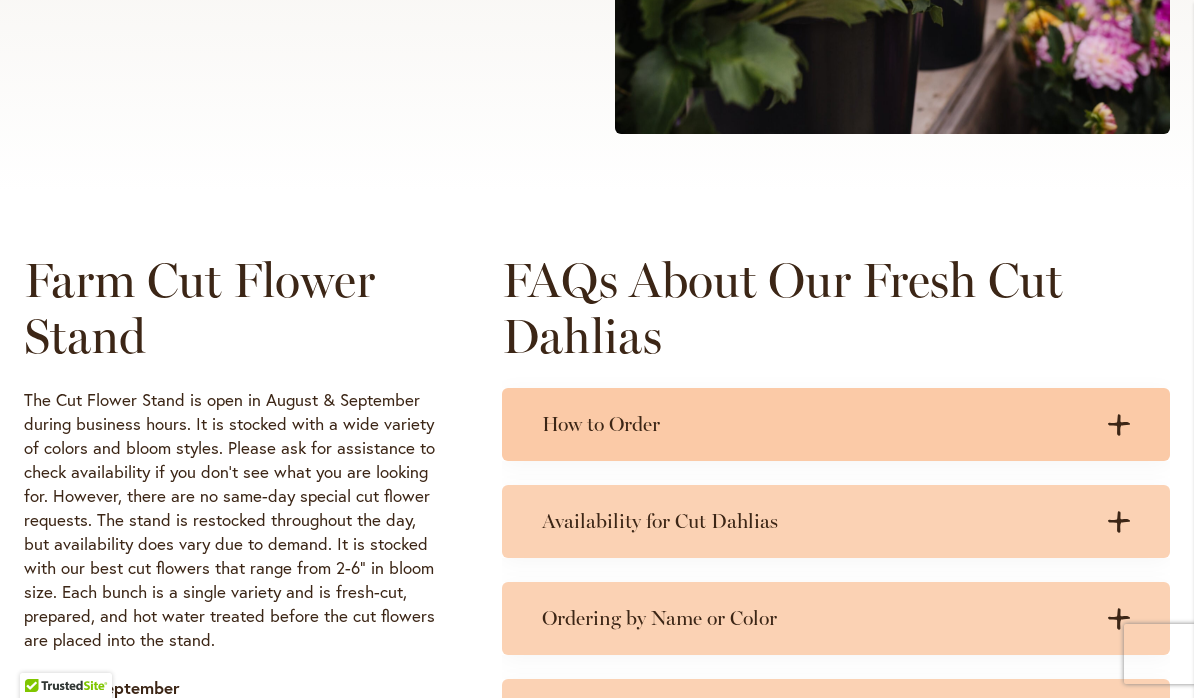 click on ".cls-1 {
fill: #3c2616;
stroke-width: 0px;
}" 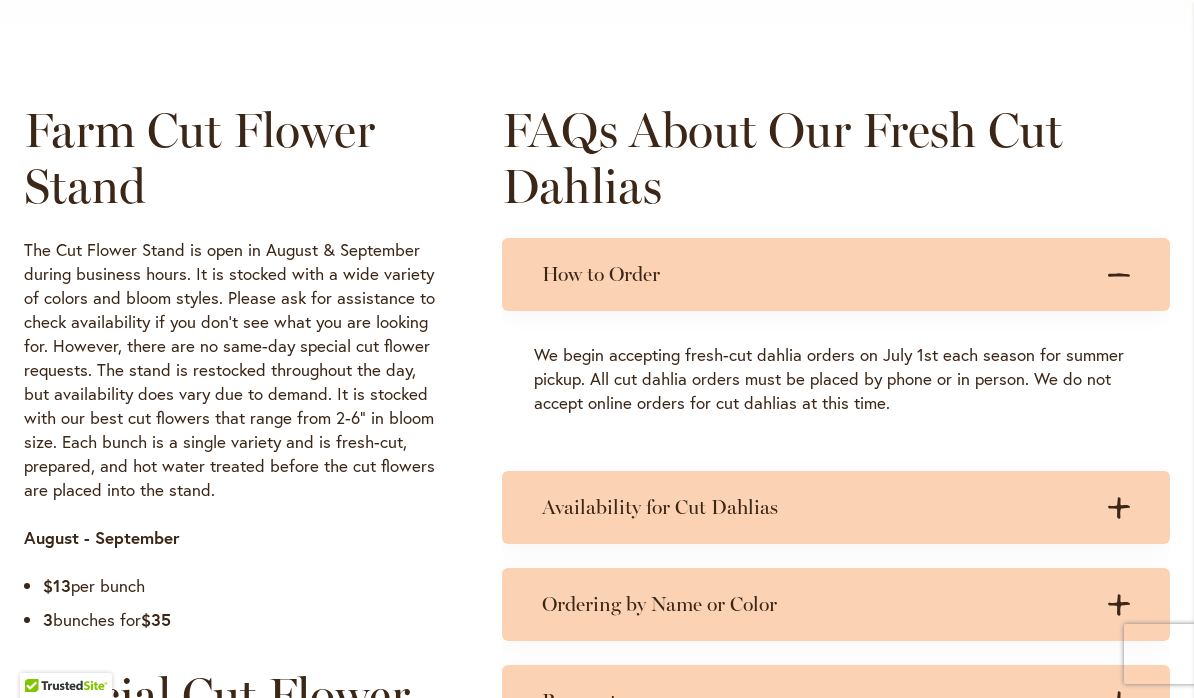 scroll, scrollTop: 920, scrollLeft: 0, axis: vertical 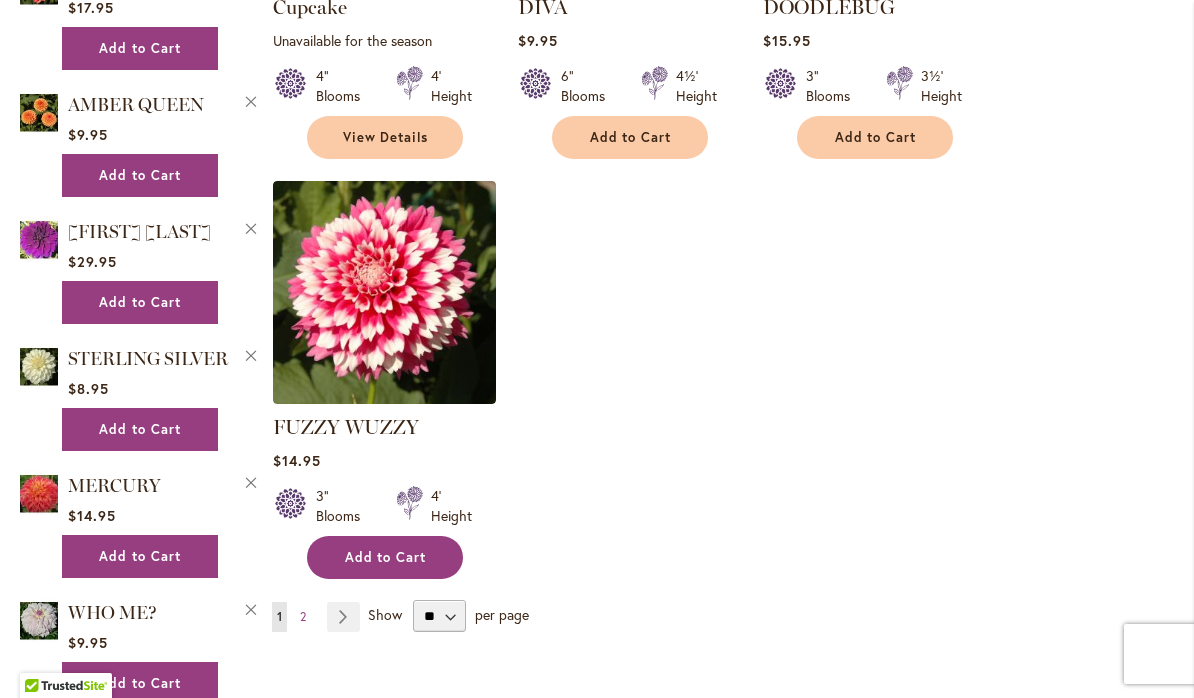 click on "Add to Cart" at bounding box center [385, 557] 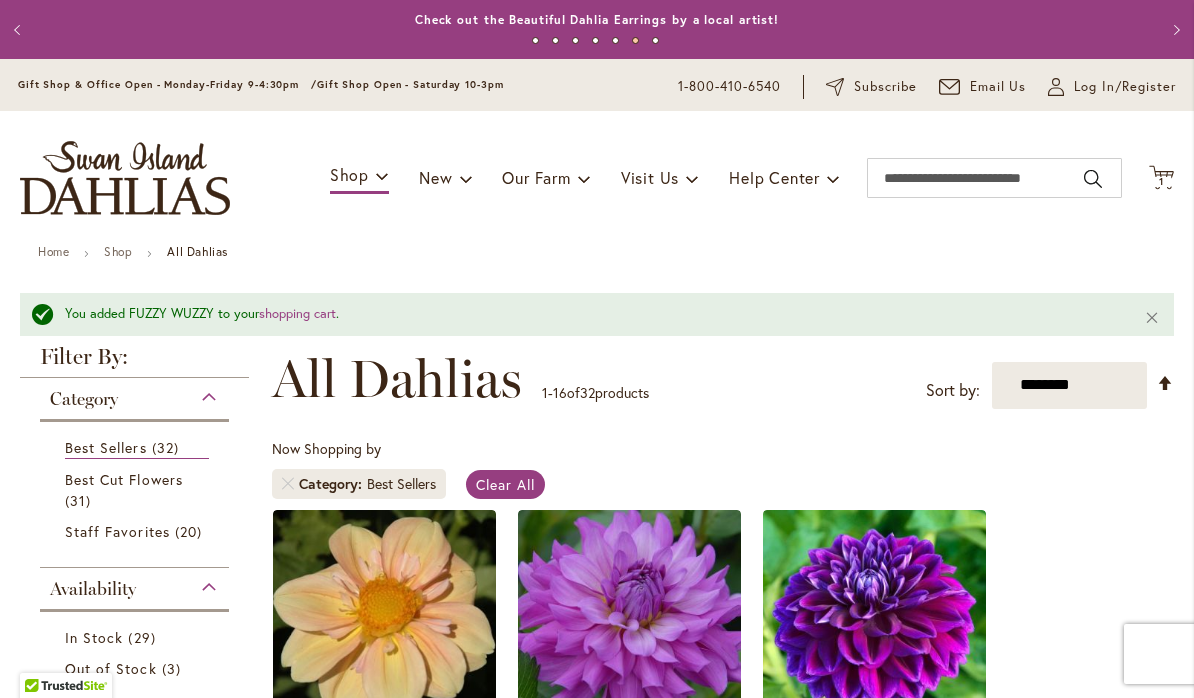 scroll, scrollTop: 0, scrollLeft: 0, axis: both 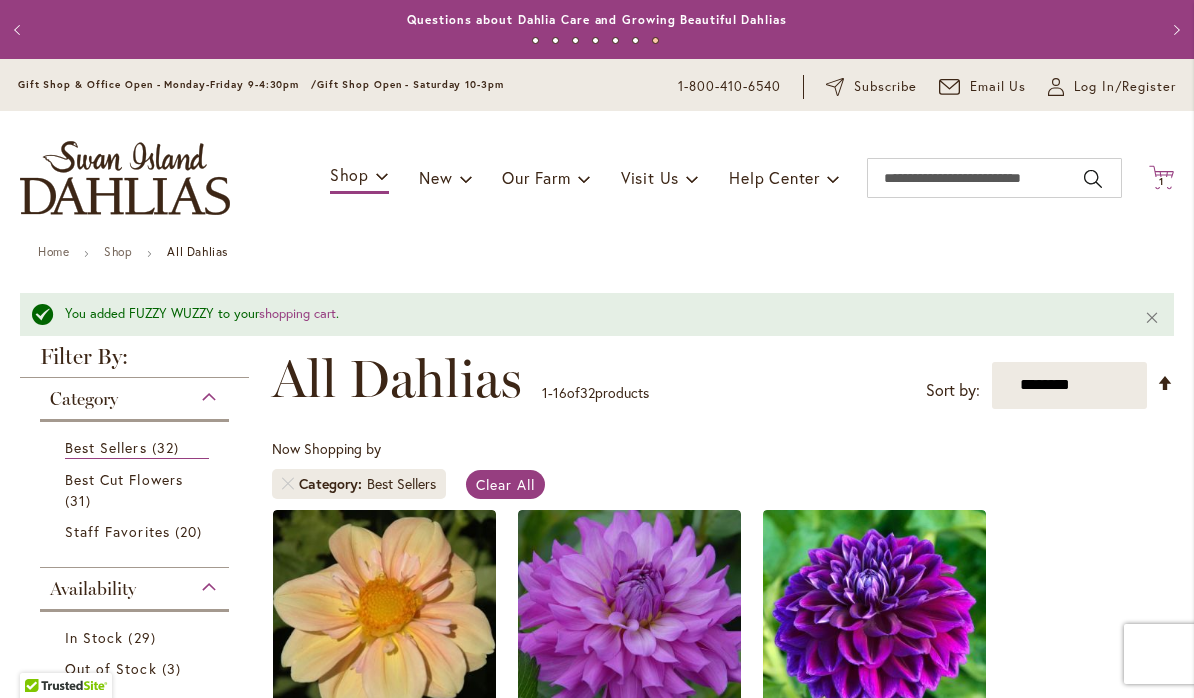 click on "Cart
.cls-1 {
fill: #231f20;
}" 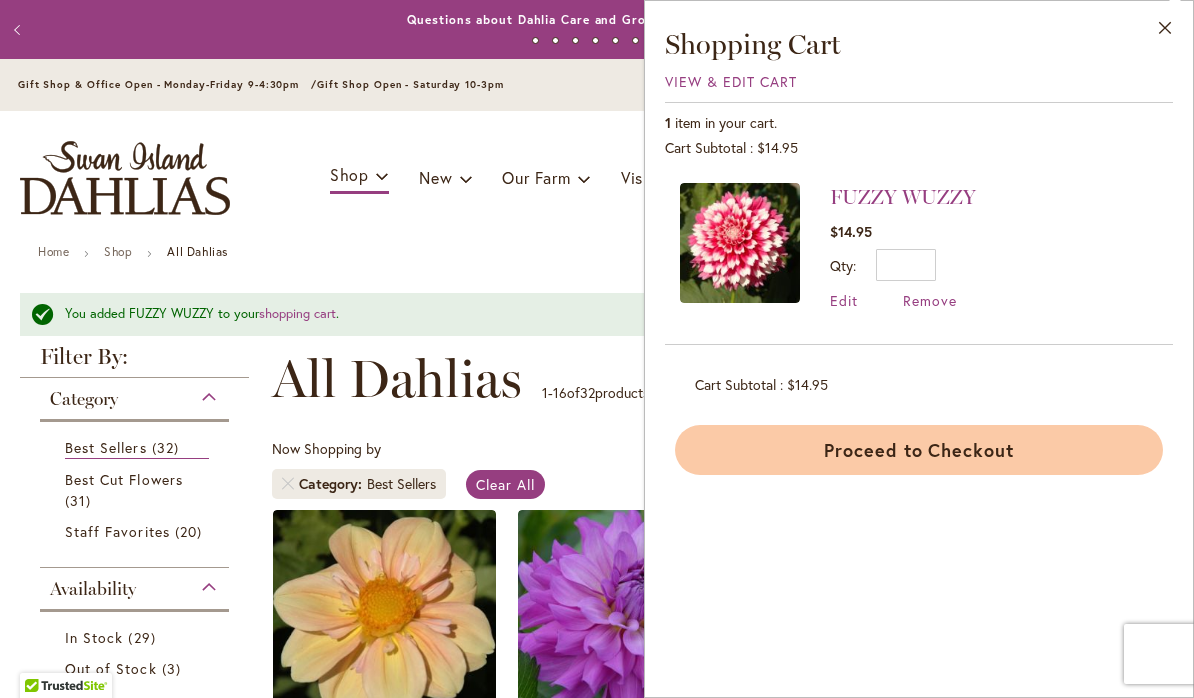 click on "Proceed to Checkout" at bounding box center (919, 450) 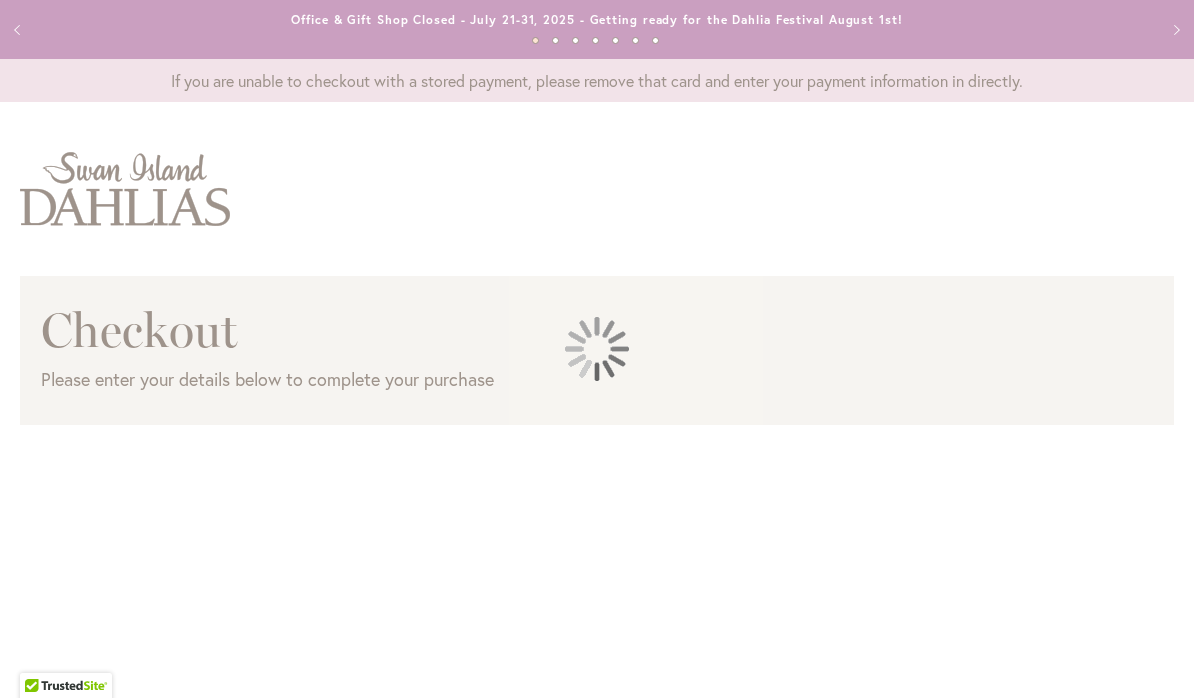 scroll, scrollTop: 0, scrollLeft: 0, axis: both 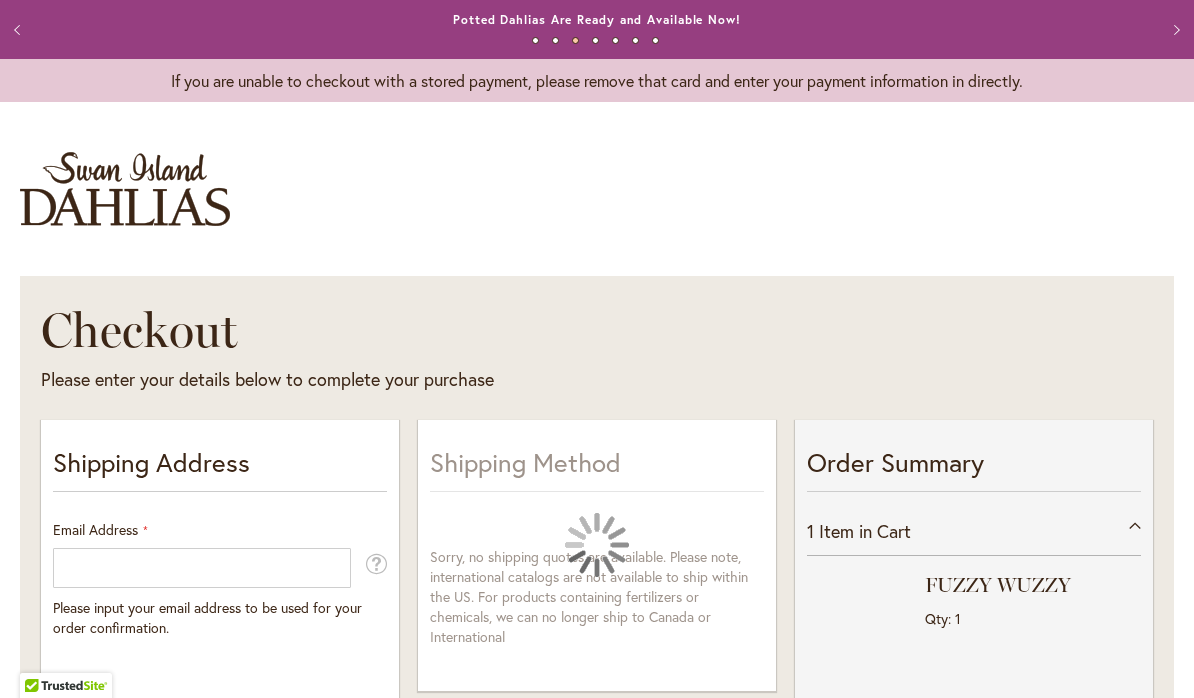 select on "**" 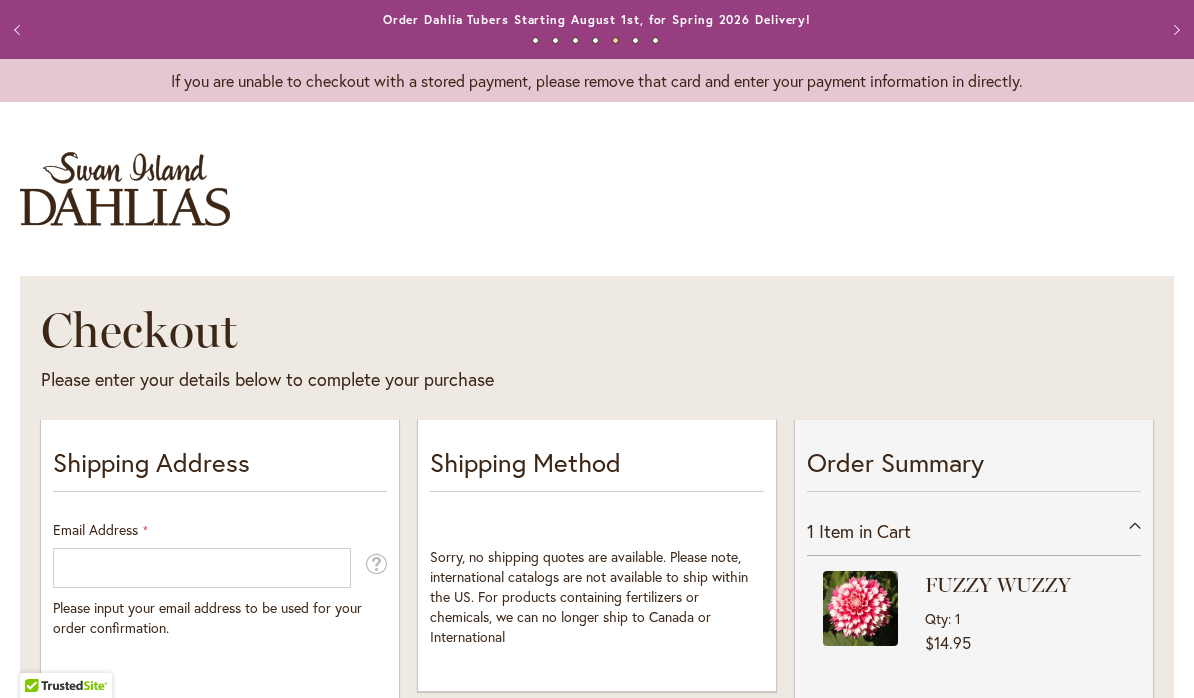 scroll, scrollTop: 0, scrollLeft: 0, axis: both 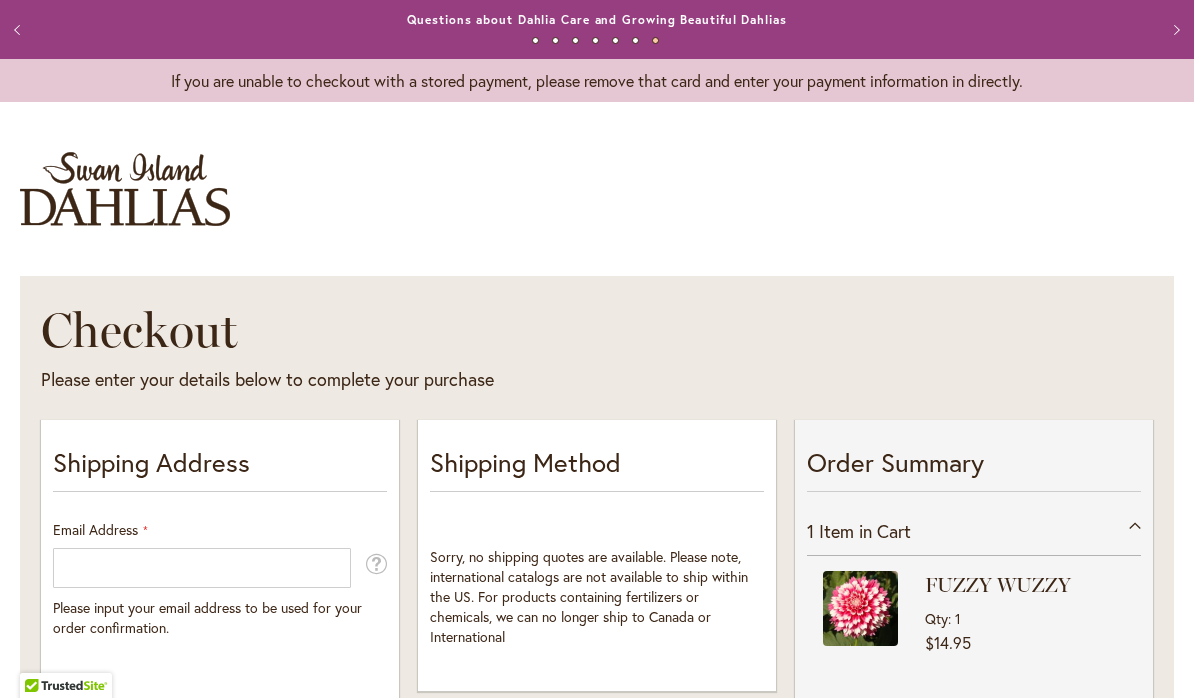 click at bounding box center [125, 189] 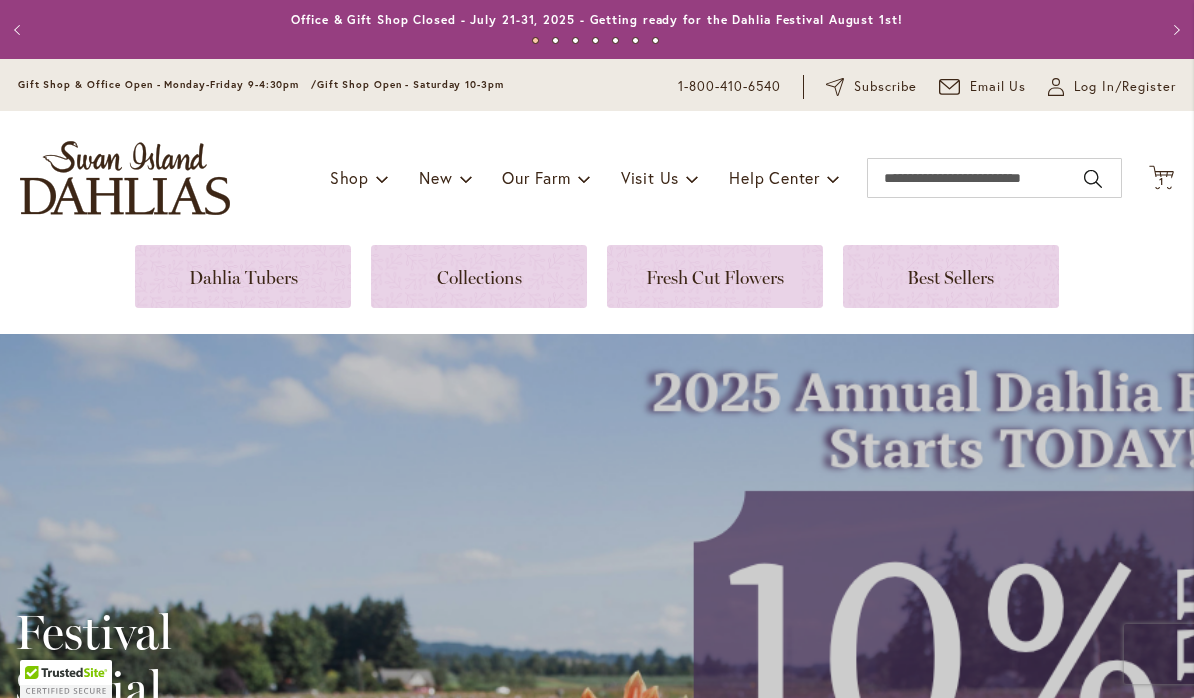 scroll, scrollTop: 0, scrollLeft: 0, axis: both 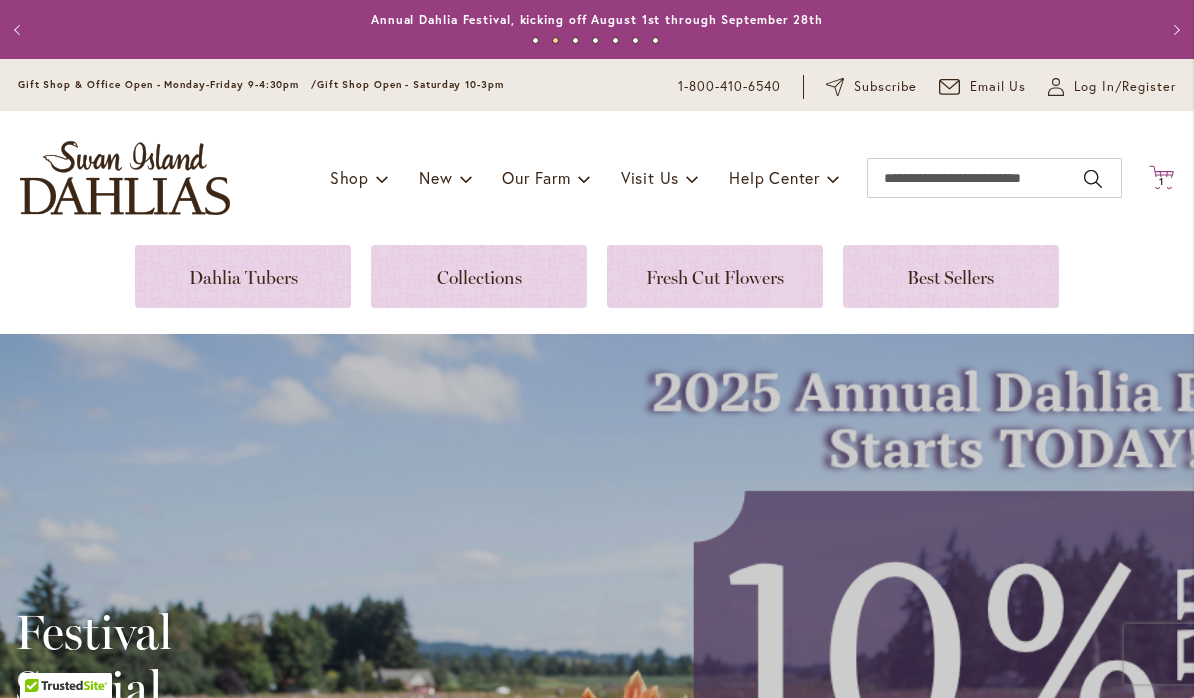 click on "Cart
.cls-1 {
fill: #231f20;
}" 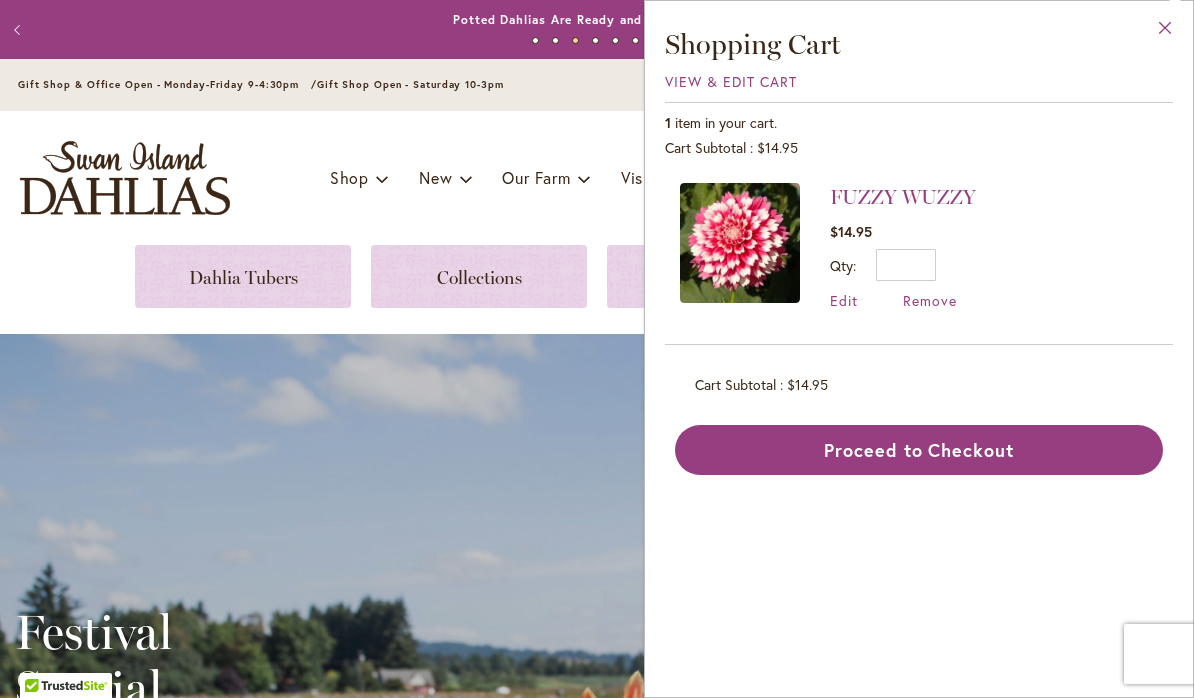 click on "Close" at bounding box center [1165, 32] 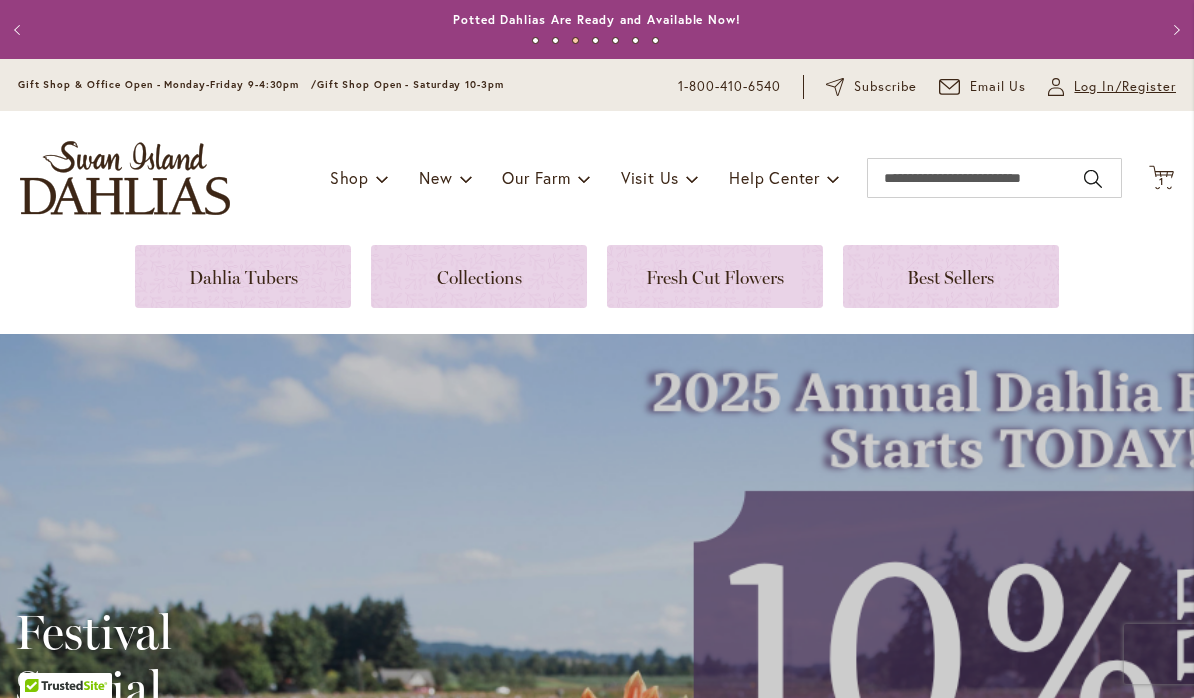 click on "Log In/Register" at bounding box center (1125, 87) 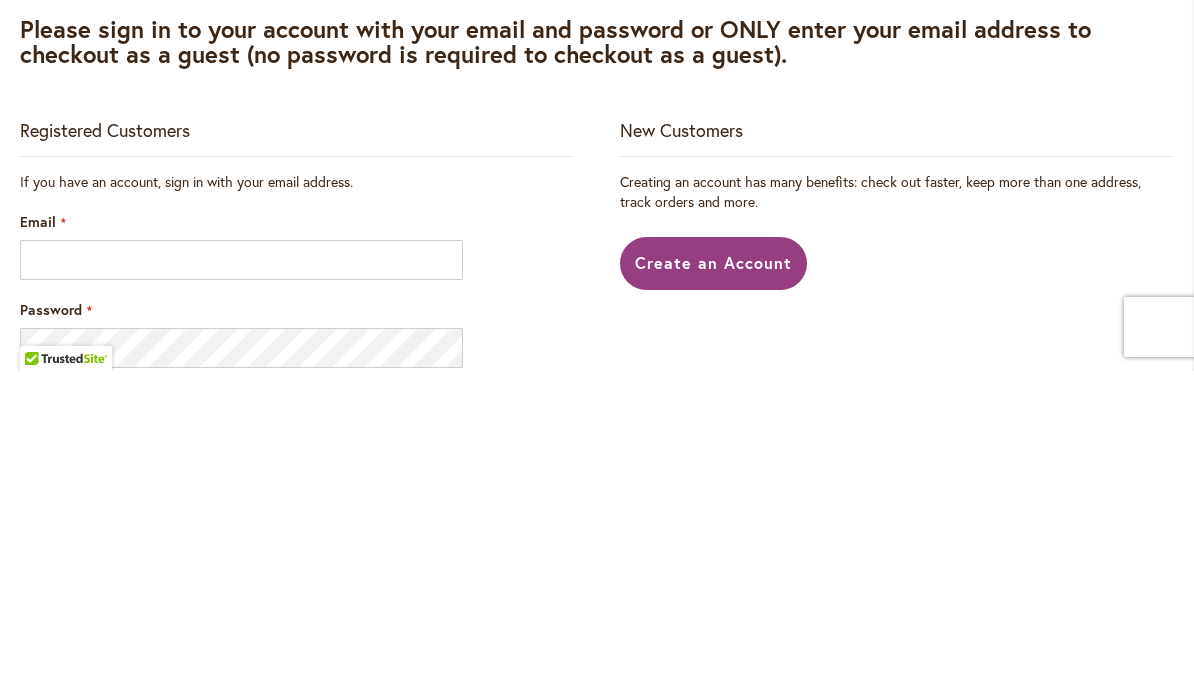 scroll, scrollTop: 1, scrollLeft: 0, axis: vertical 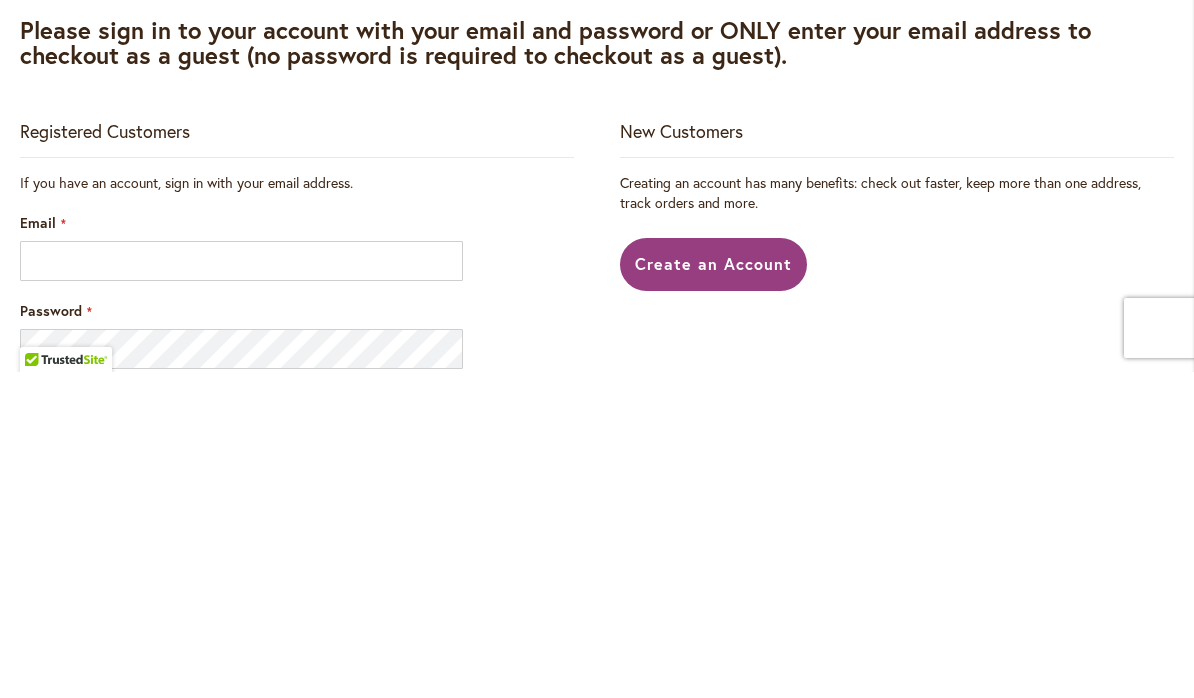 click on "Email" at bounding box center [241, 587] 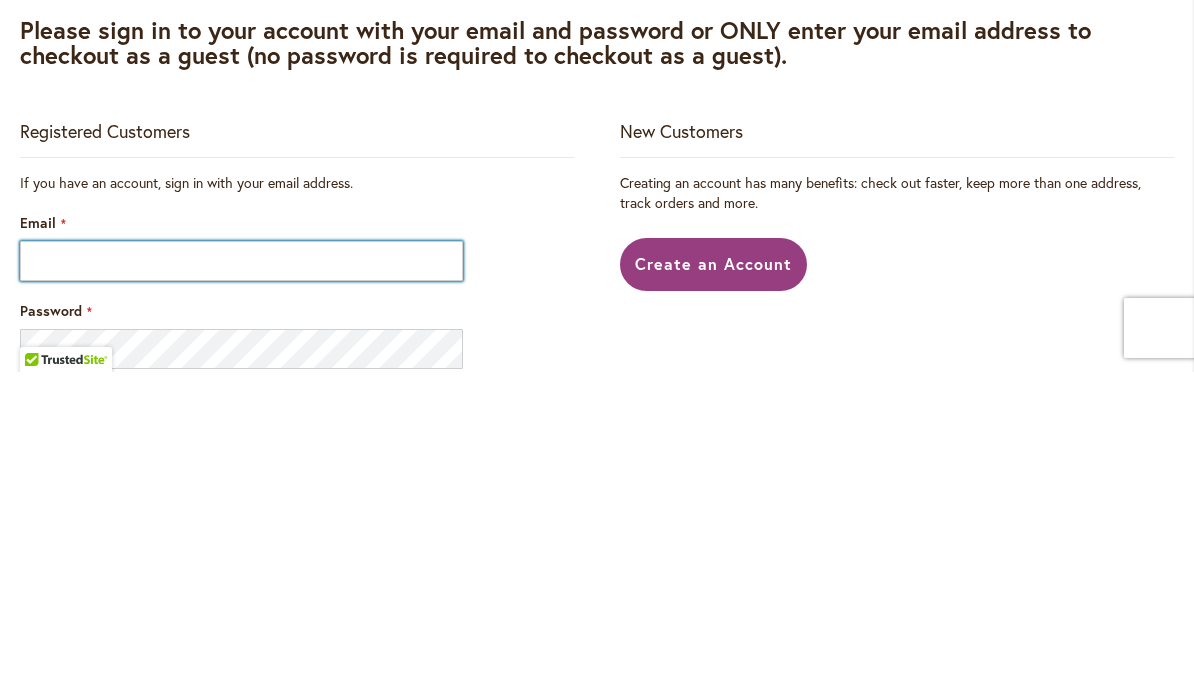 type on "**********" 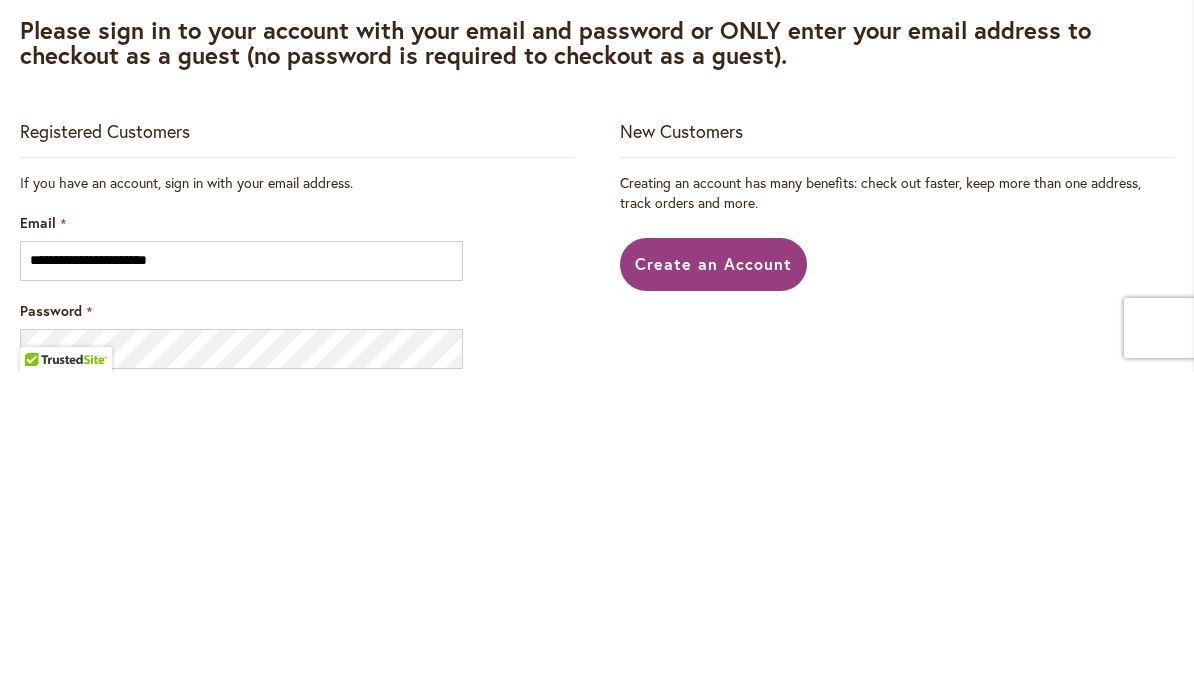 scroll, scrollTop: 0, scrollLeft: 0, axis: both 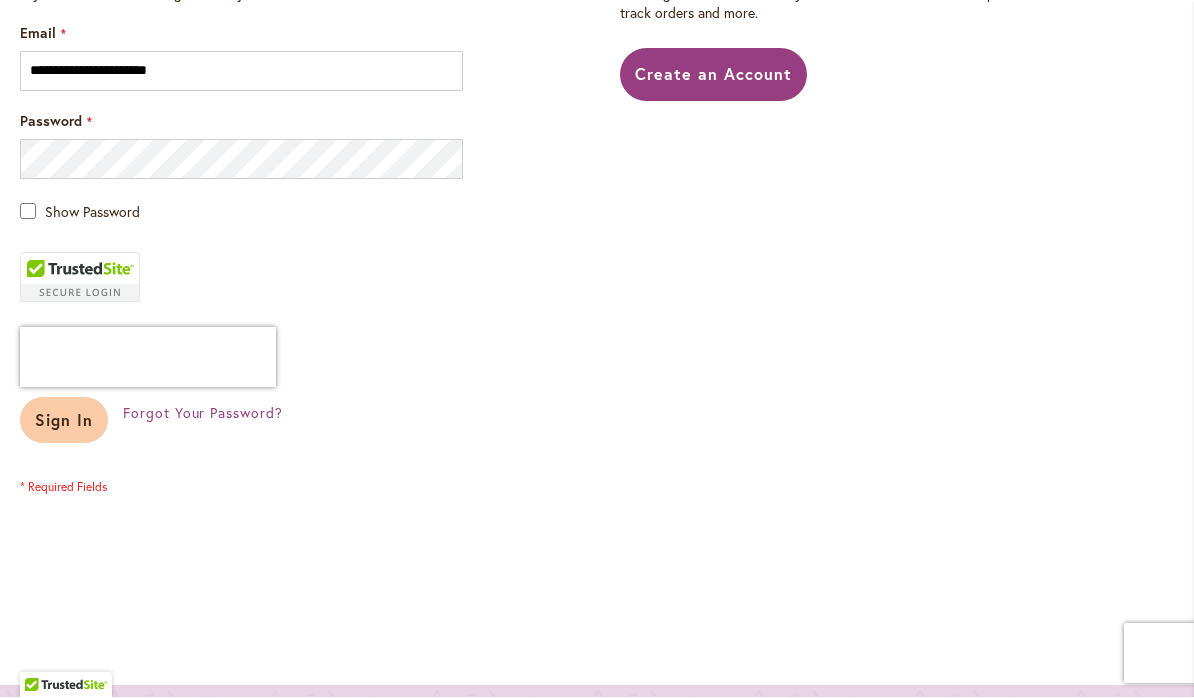 click on "Sign In" at bounding box center (64, 420) 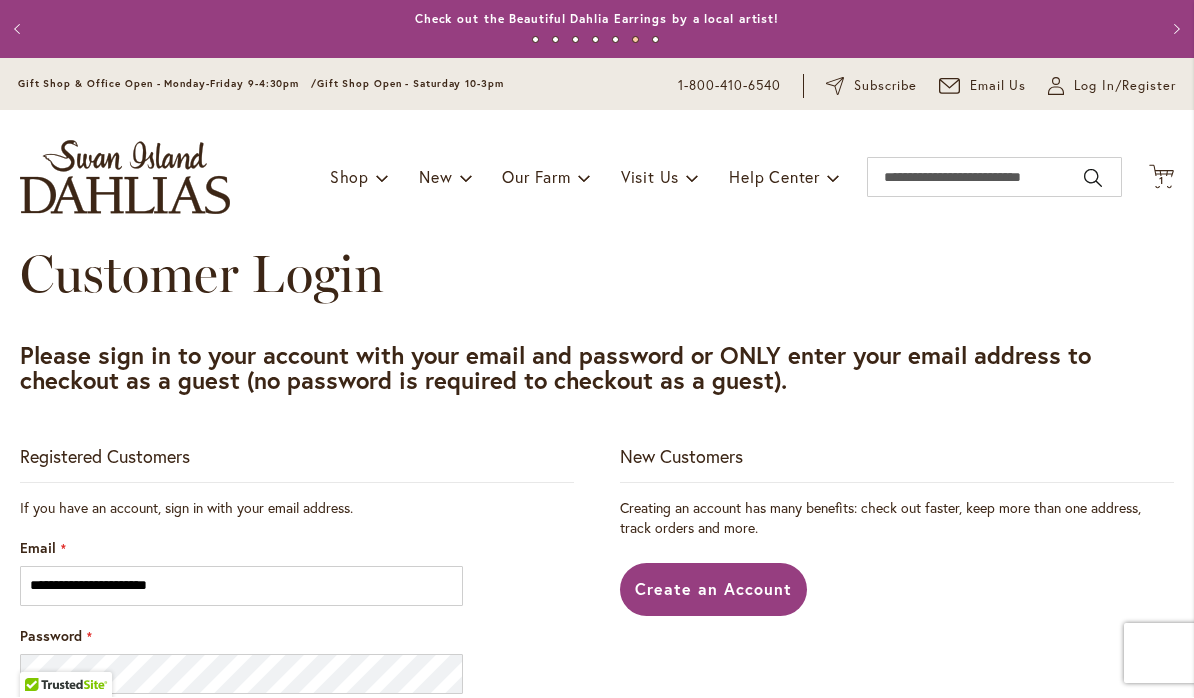 scroll, scrollTop: 86, scrollLeft: 0, axis: vertical 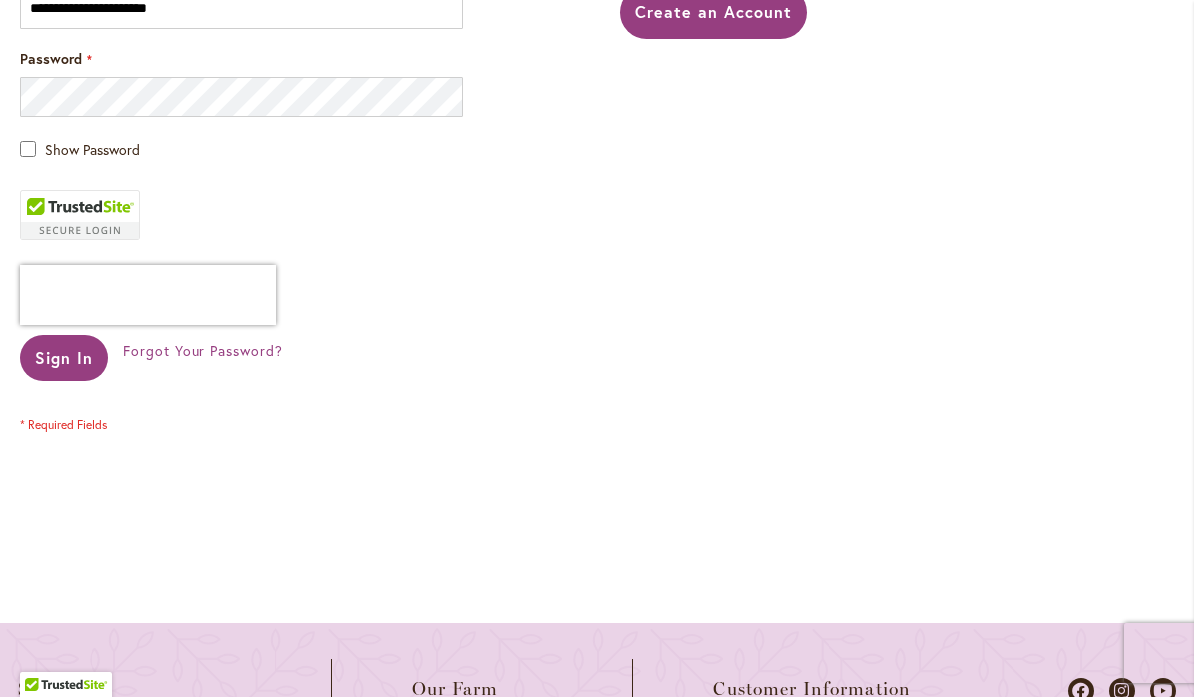 click on "**********" at bounding box center [597, 196] 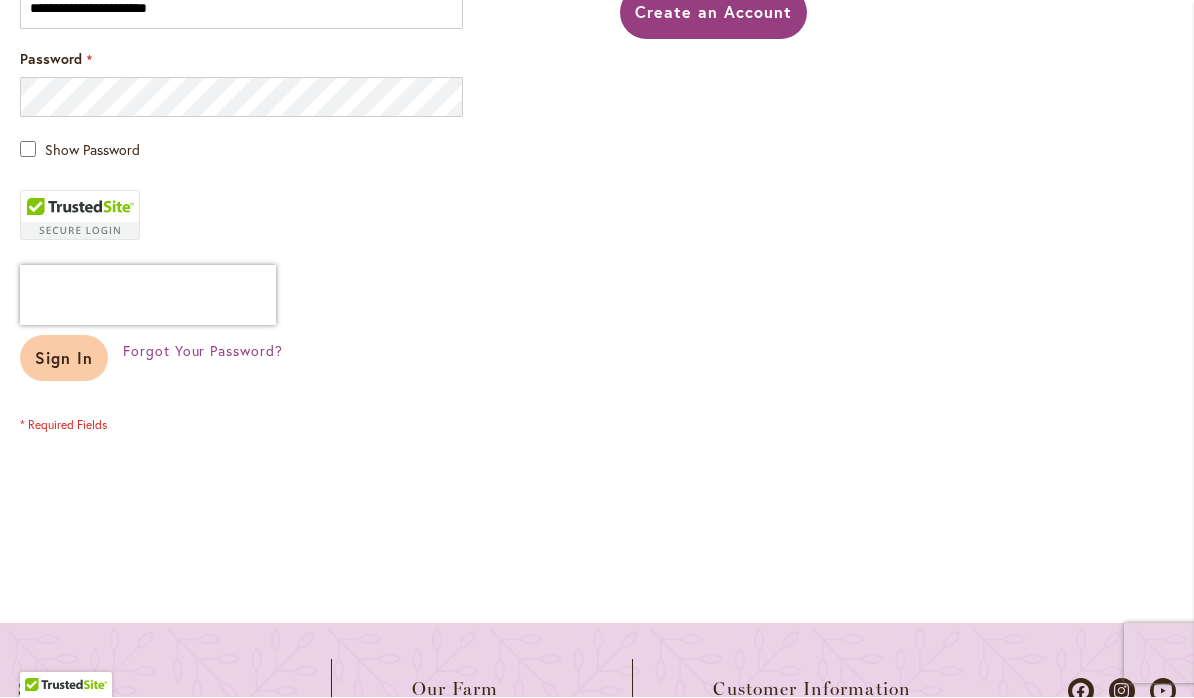 click on "Sign In" at bounding box center (64, 358) 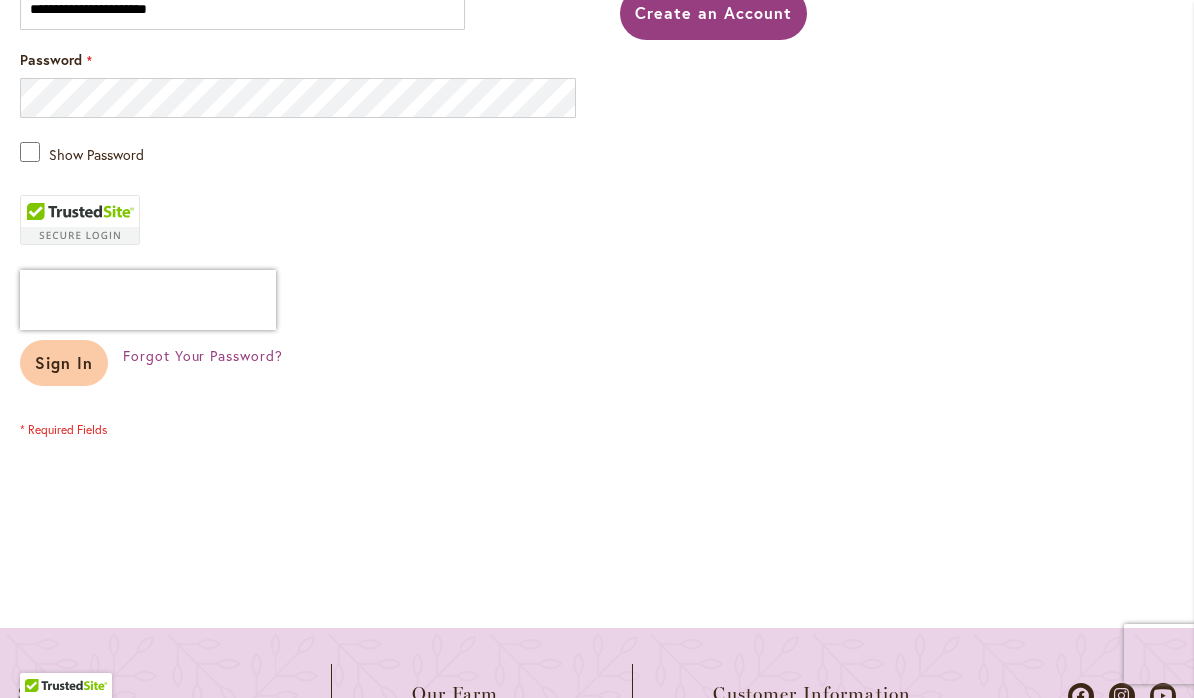 scroll, scrollTop: 0, scrollLeft: 0, axis: both 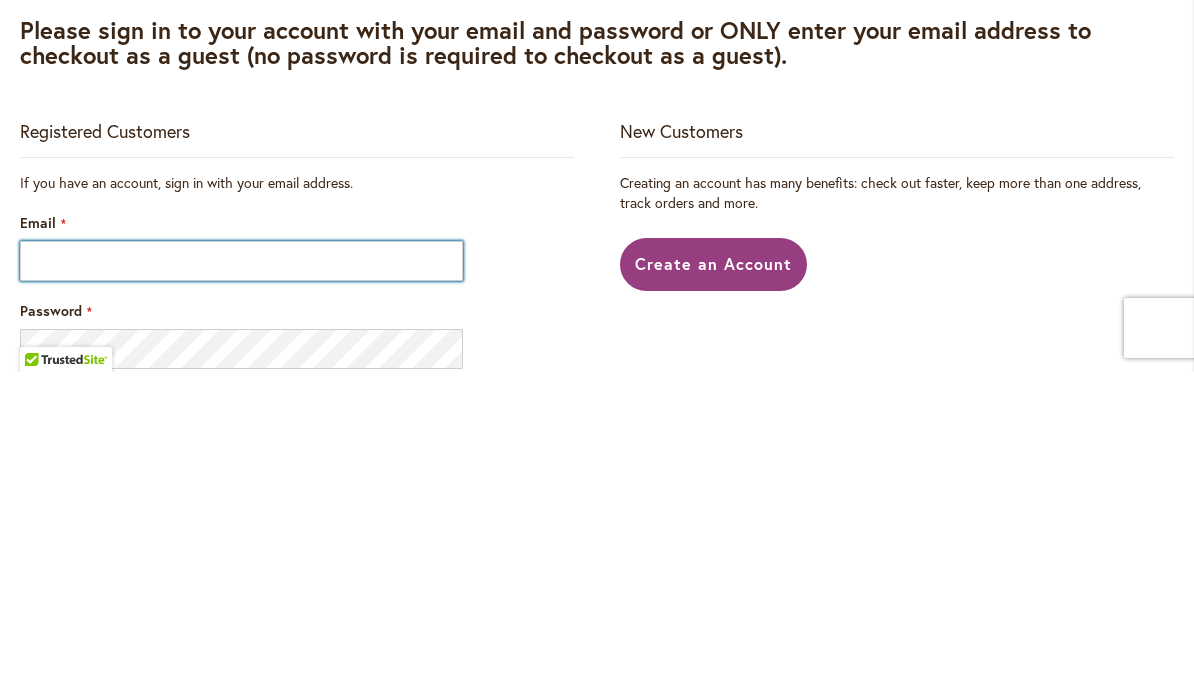 type on "**********" 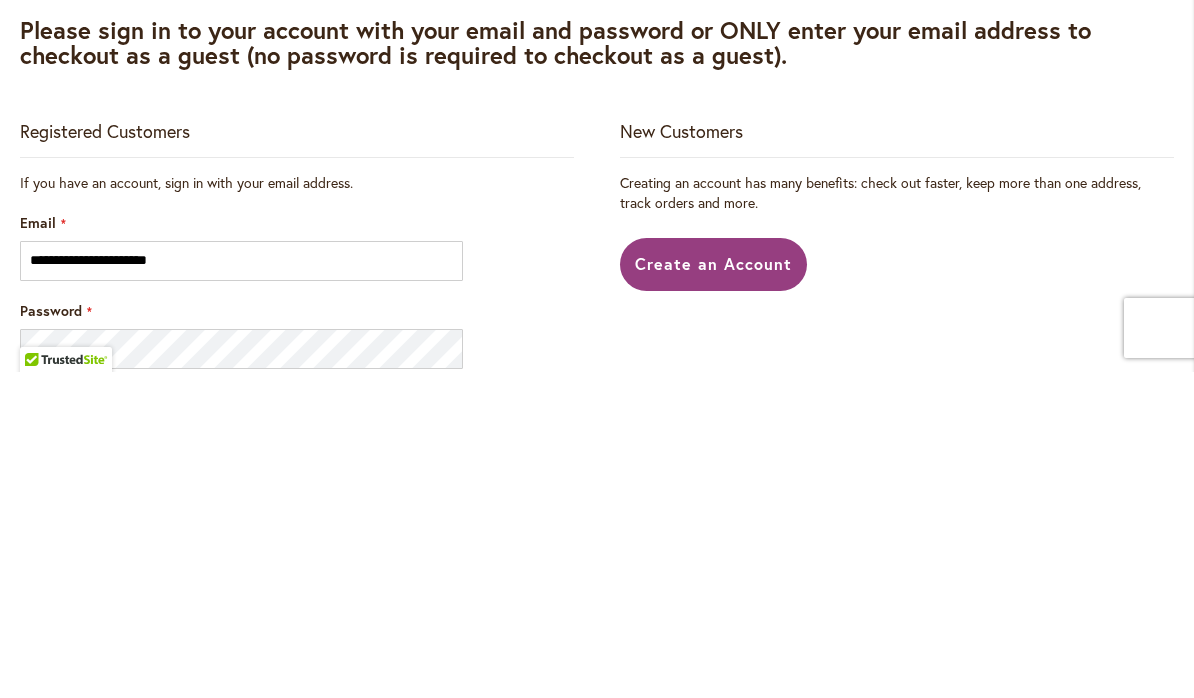 scroll, scrollTop: 0, scrollLeft: 0, axis: both 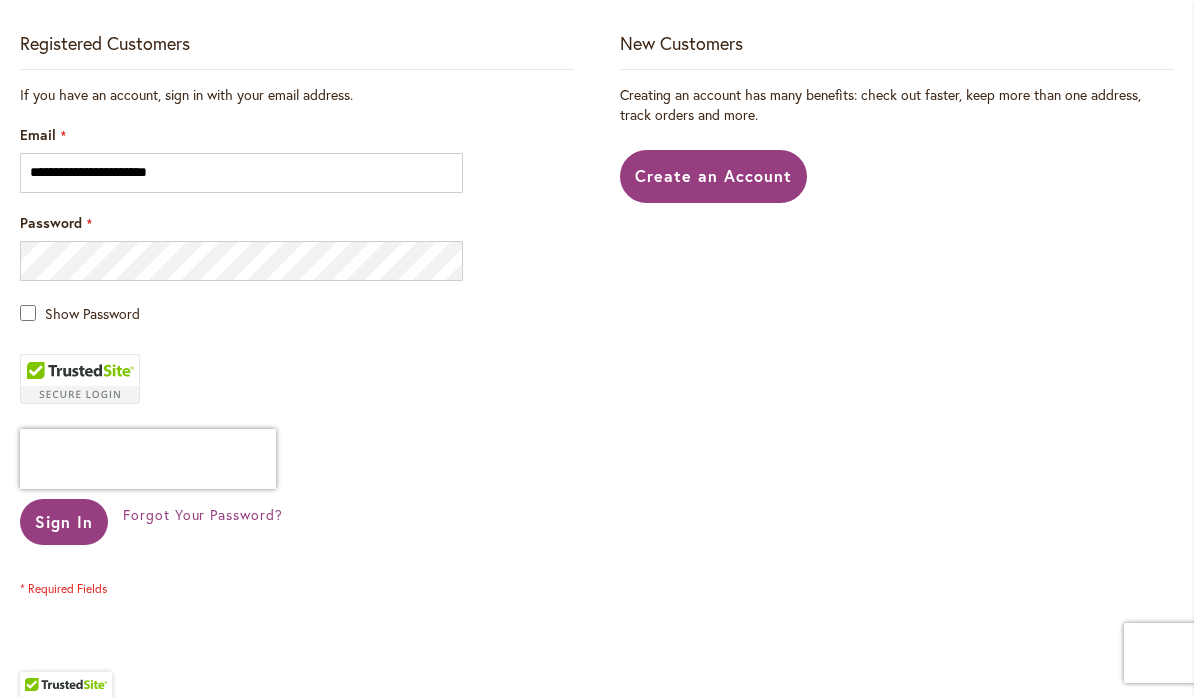 click on "If you have an account, sign in with your email address.
Email
[EMAIL]
Password
Show Password
Sign In
Forgot Your Password?" at bounding box center (297, 342) 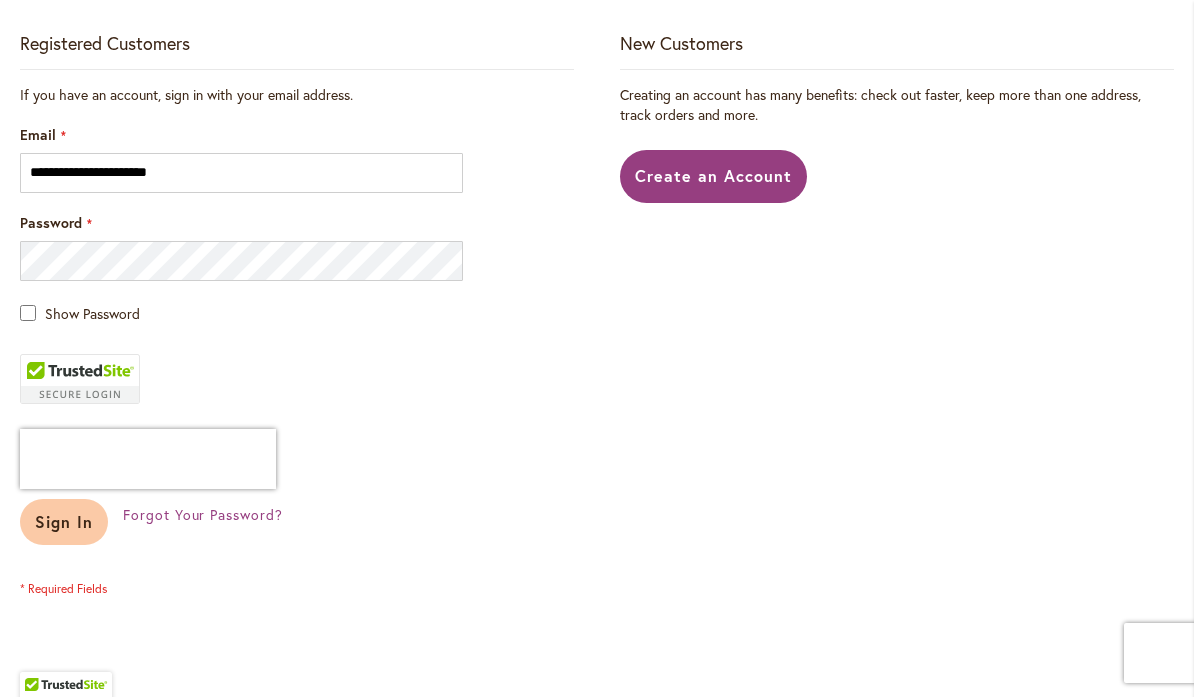 click on "Sign In" at bounding box center (64, 522) 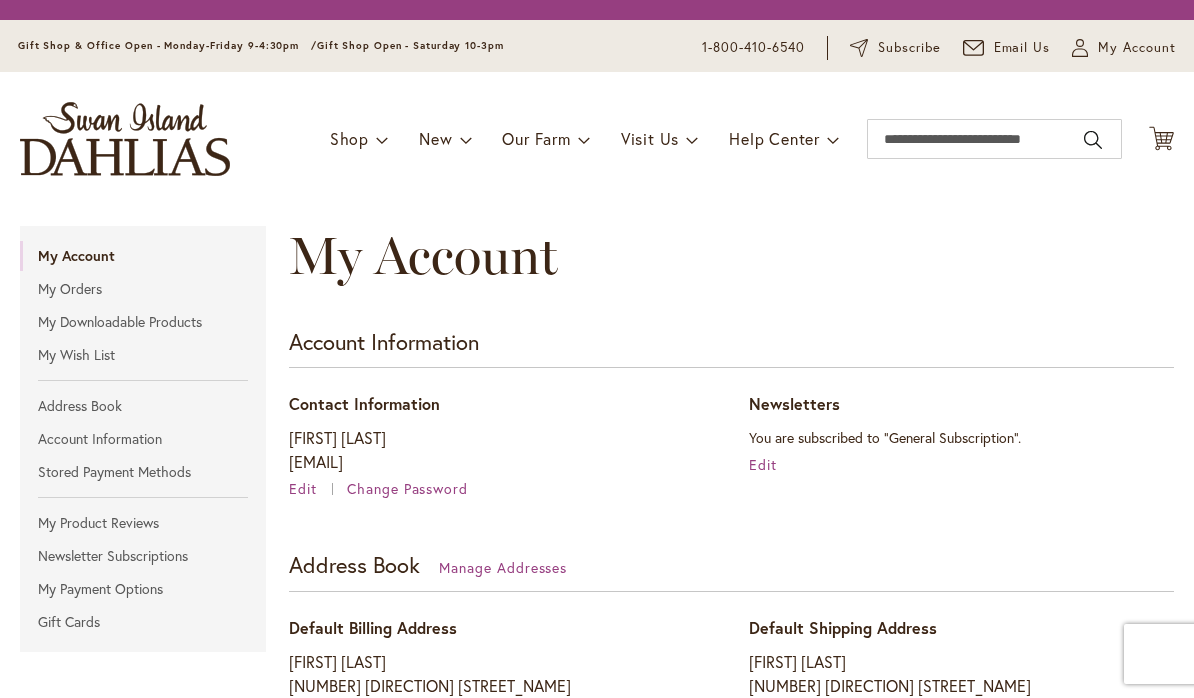scroll, scrollTop: 0, scrollLeft: 0, axis: both 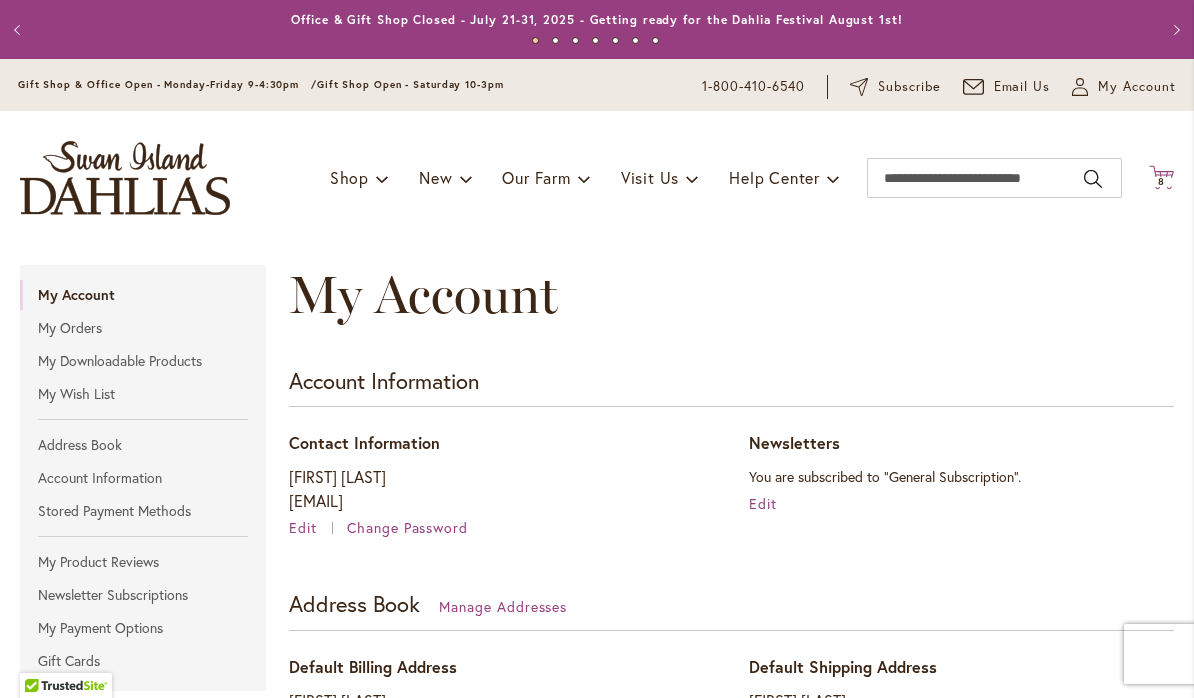 click on "8" at bounding box center (1161, 181) 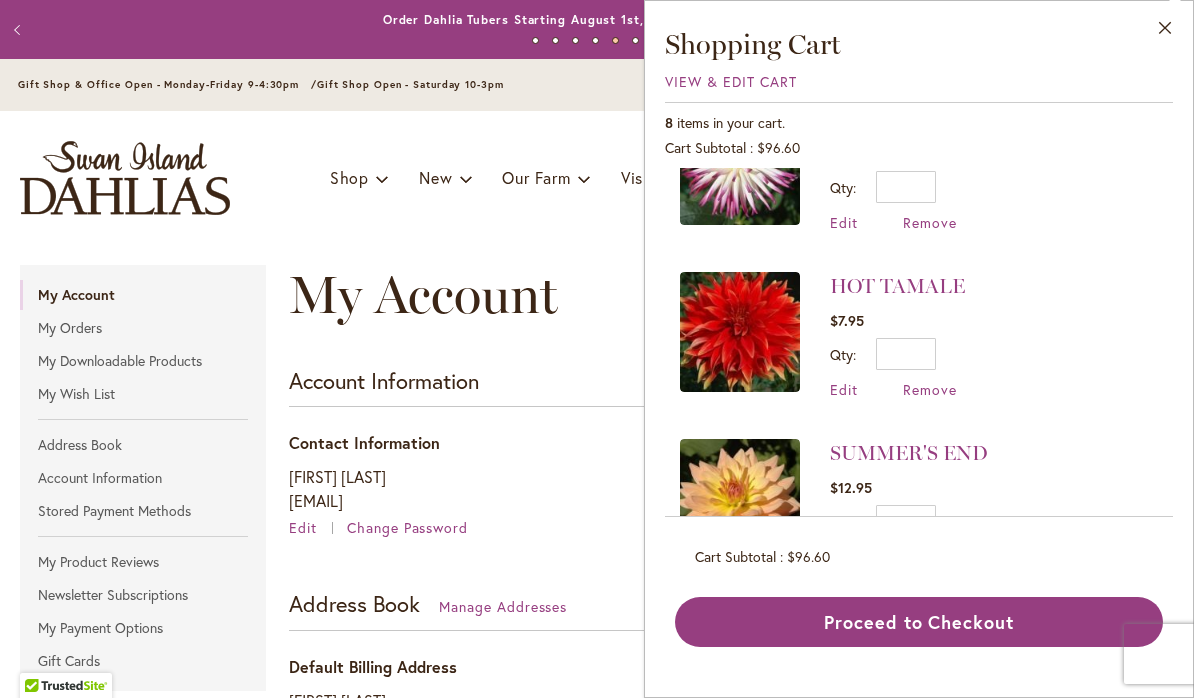 scroll, scrollTop: 912, scrollLeft: 0, axis: vertical 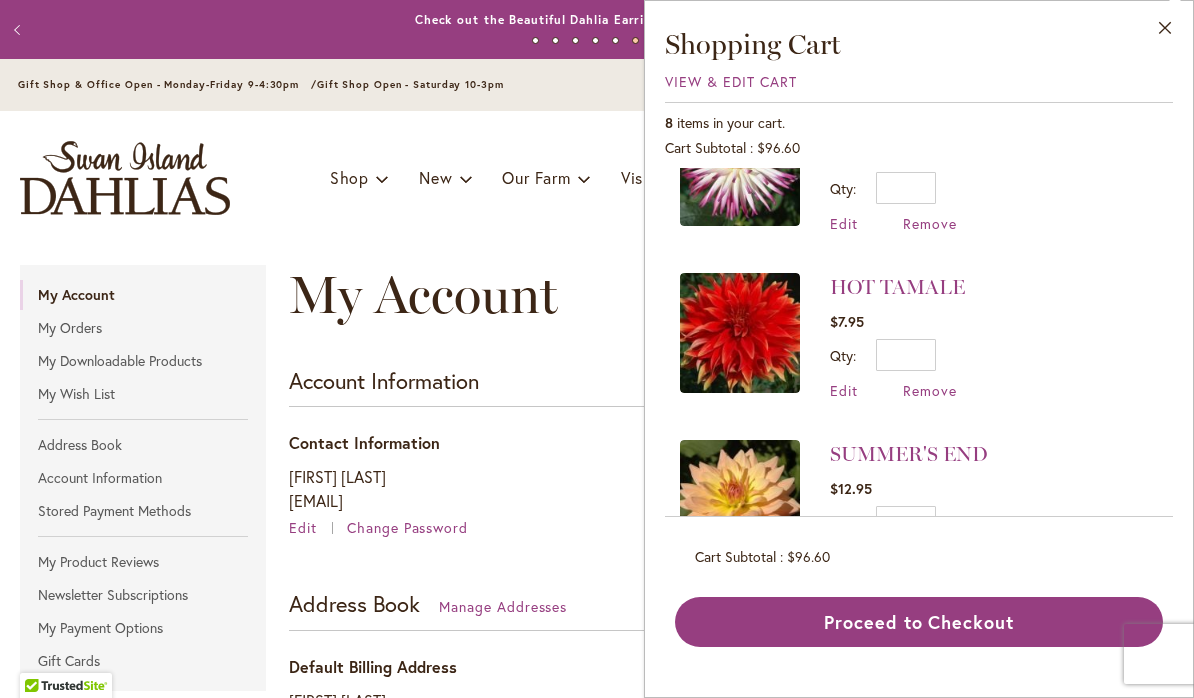 click on "My Account" at bounding box center (731, 315) 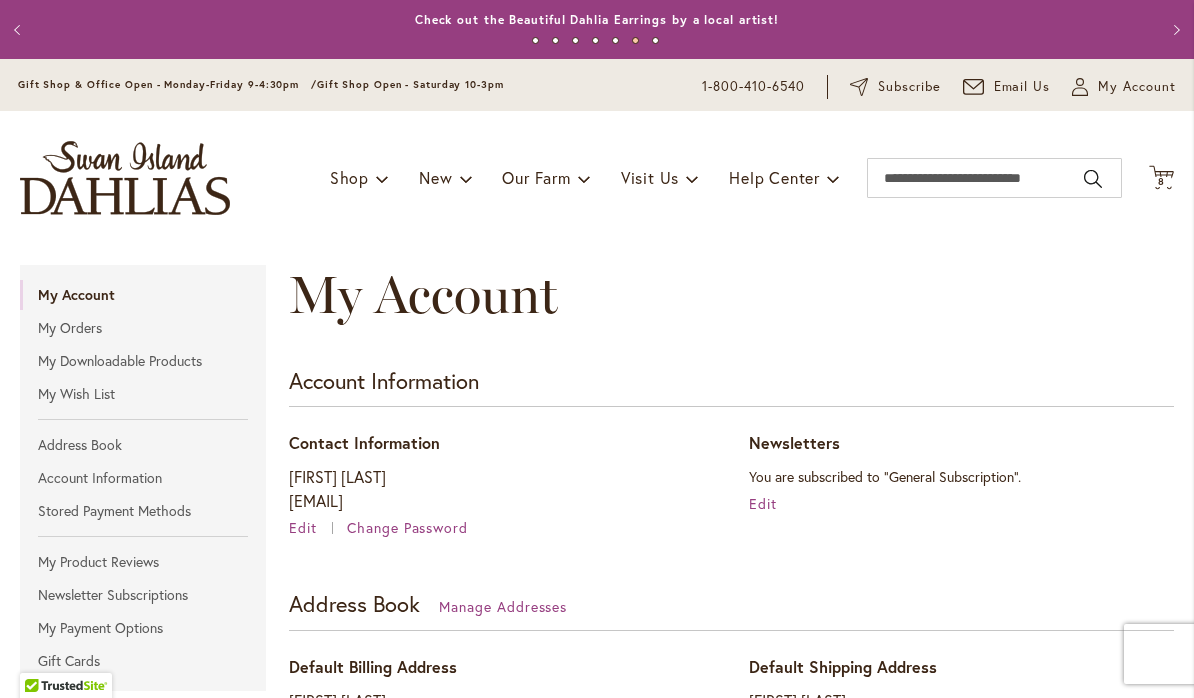 click at bounding box center [125, 178] 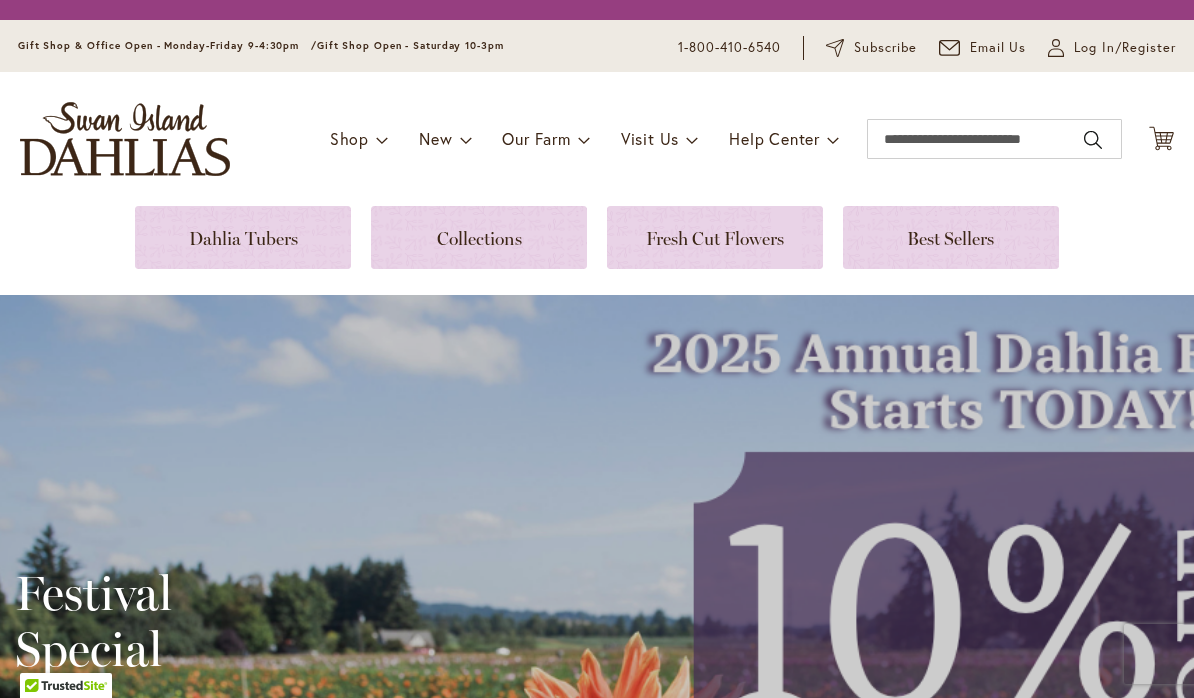 scroll, scrollTop: 0, scrollLeft: 0, axis: both 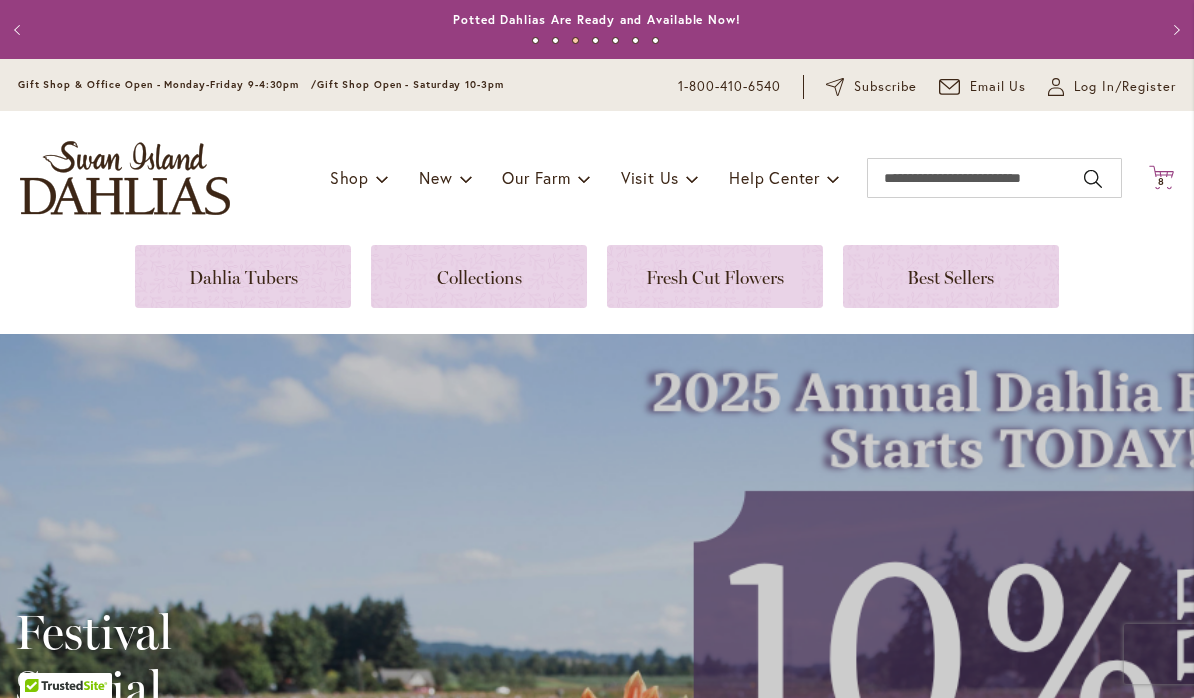 click on "Cart
.cls-1 {
fill: #231f20;
}" 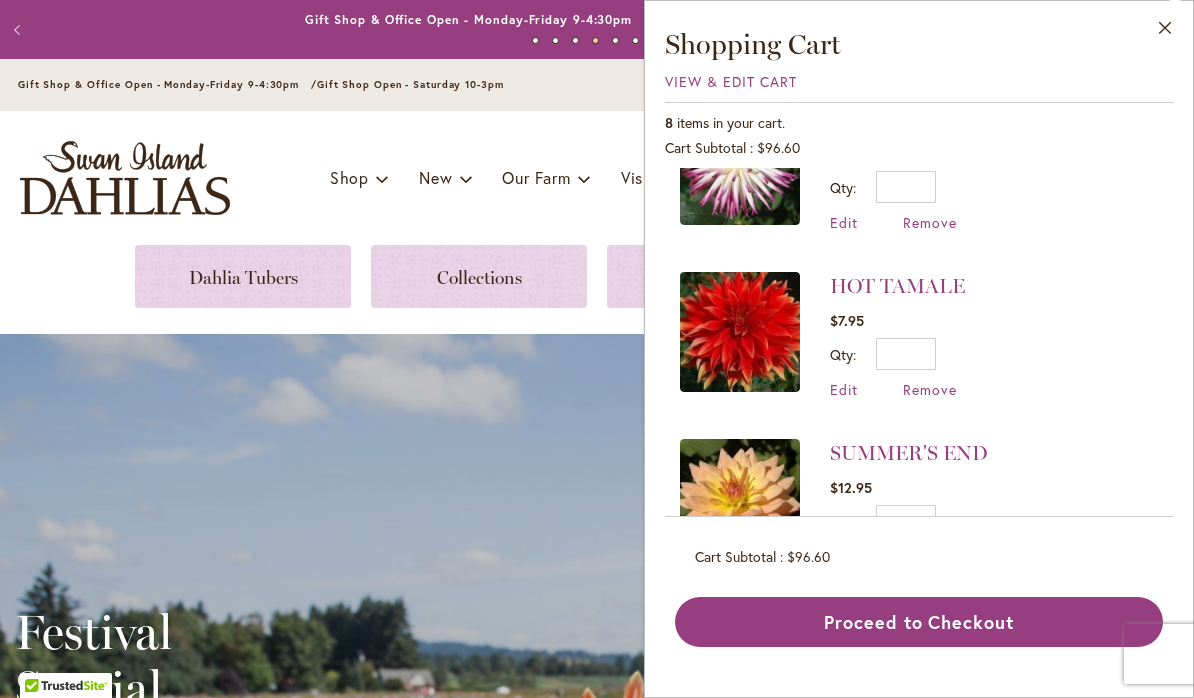 scroll, scrollTop: 912, scrollLeft: 0, axis: vertical 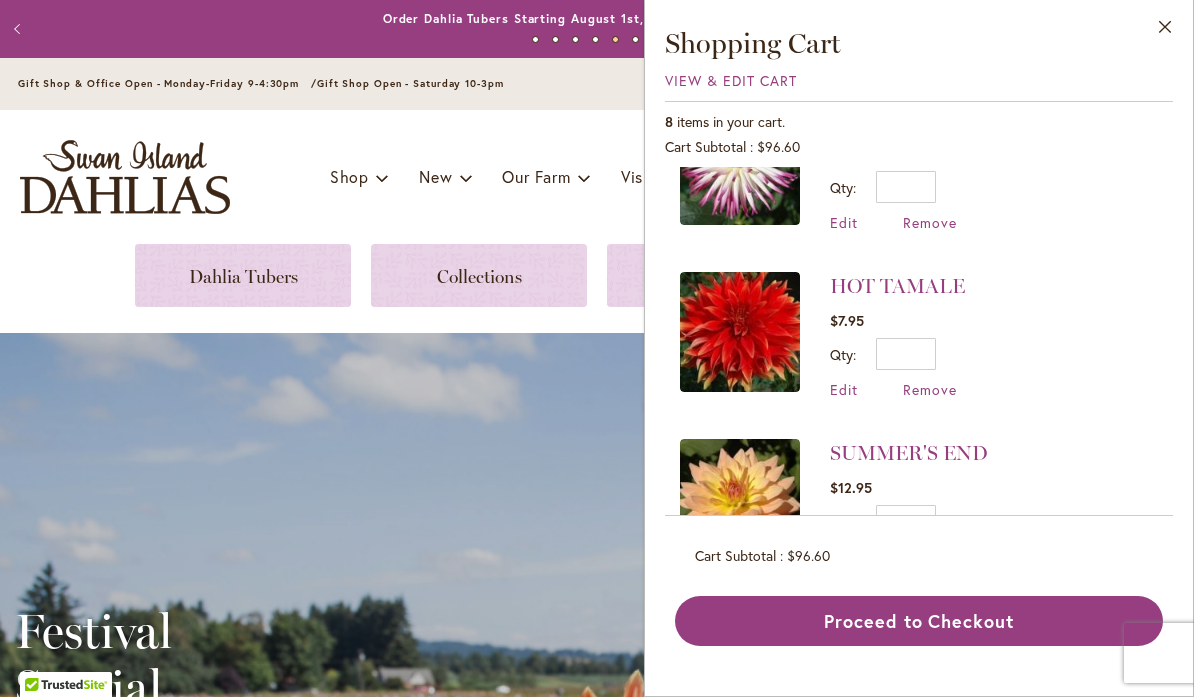 click at bounding box center (43, 655) 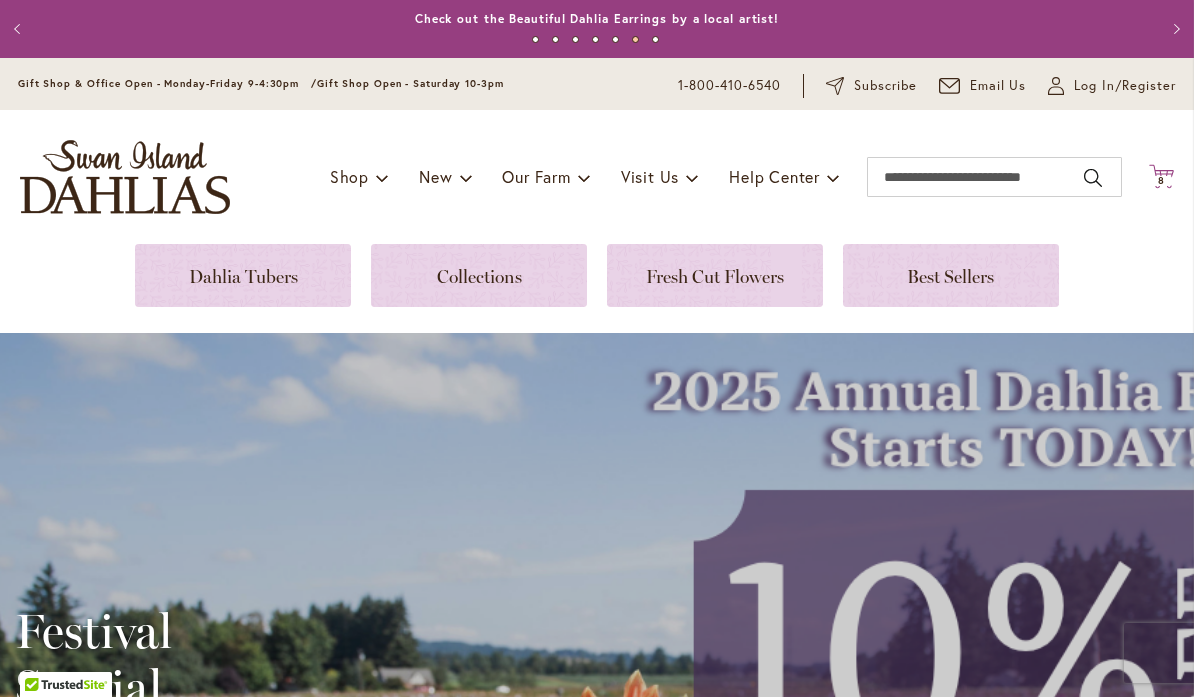 click on "8
8
items" at bounding box center [1162, 182] 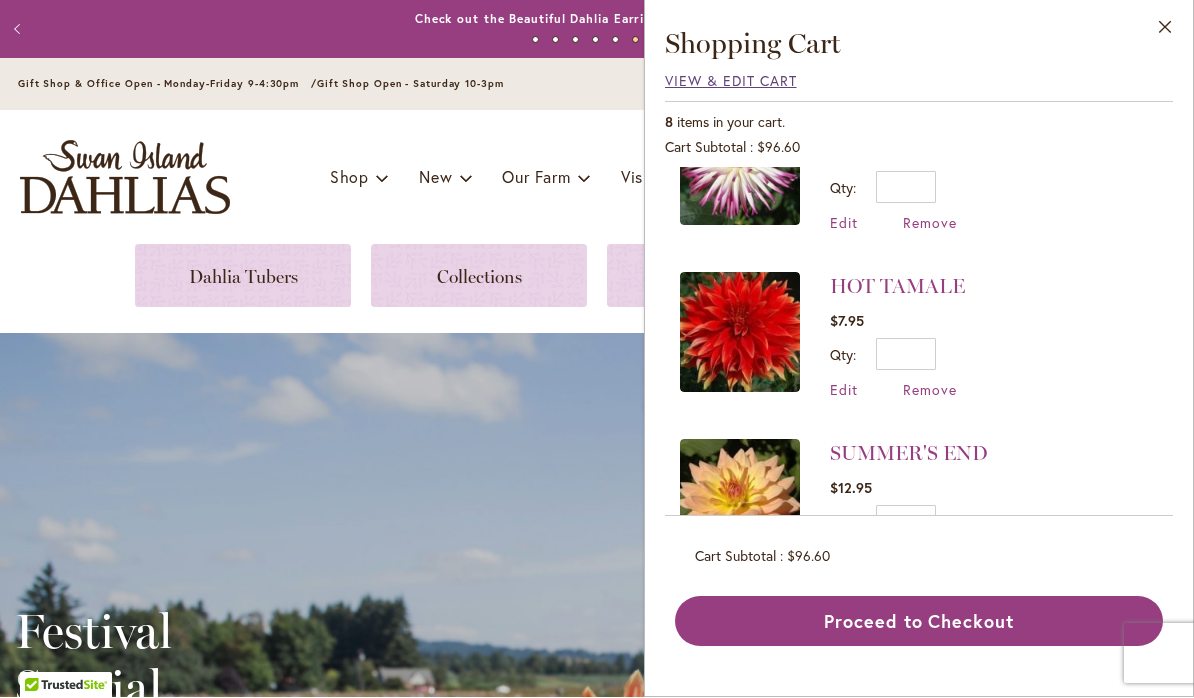 click on "View & Edit Cart" at bounding box center (731, 81) 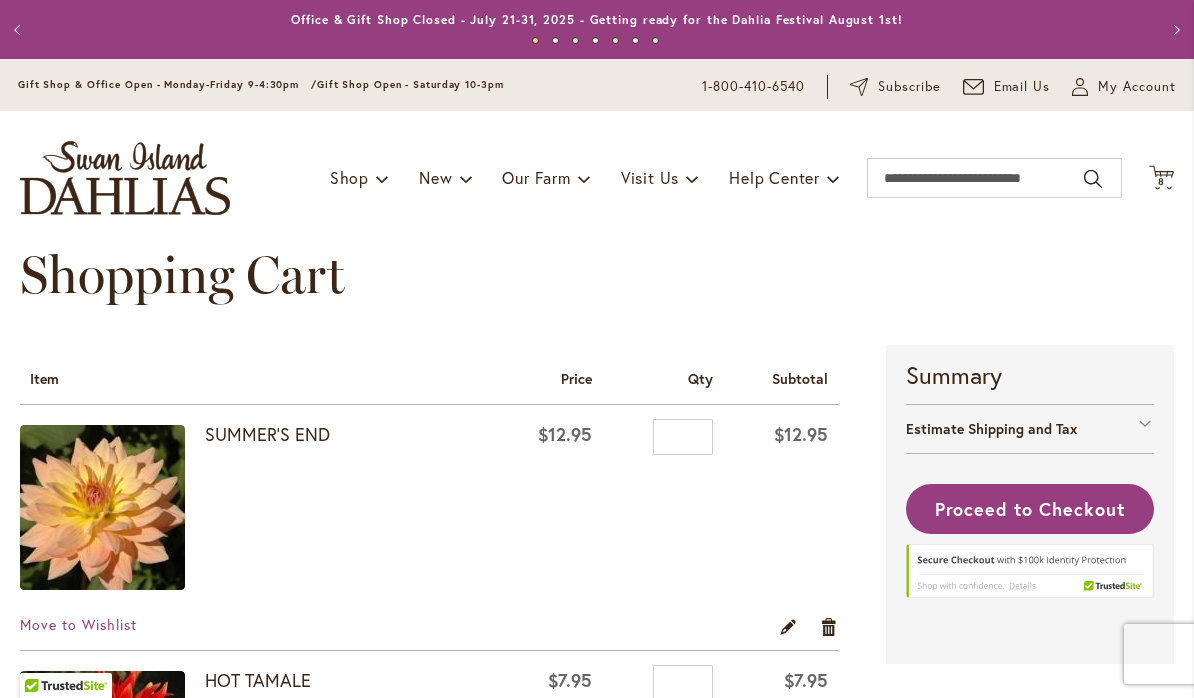 scroll, scrollTop: 0, scrollLeft: 0, axis: both 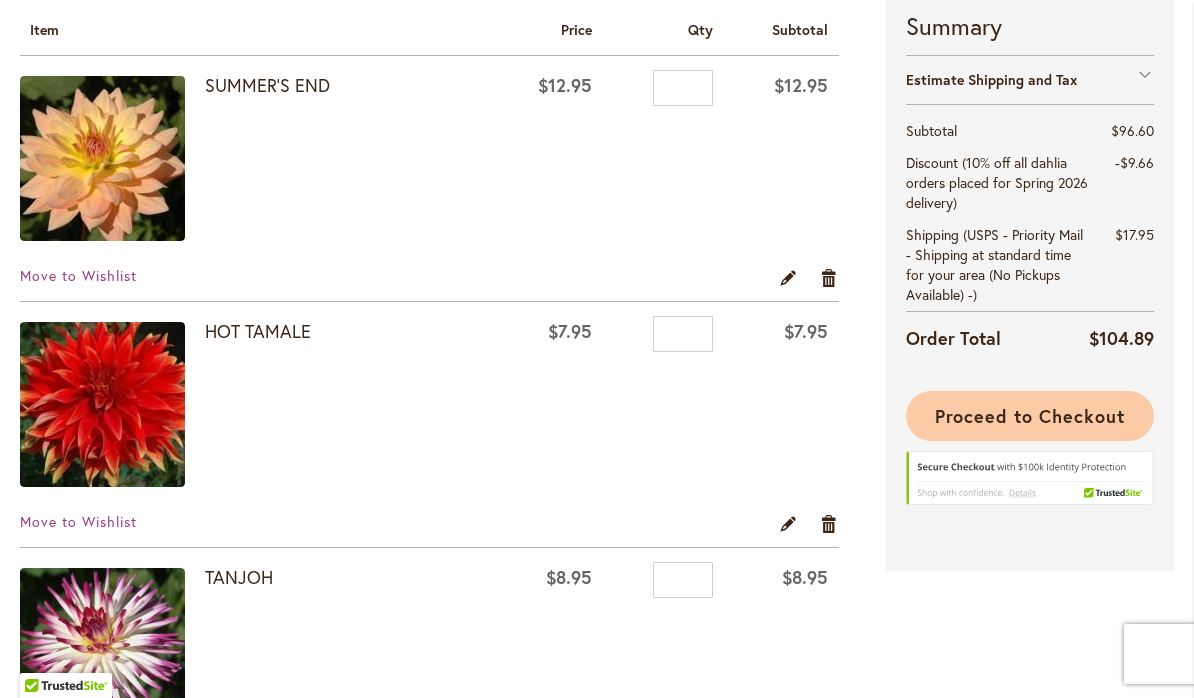 click on "Proceed to Checkout" at bounding box center [1030, 416] 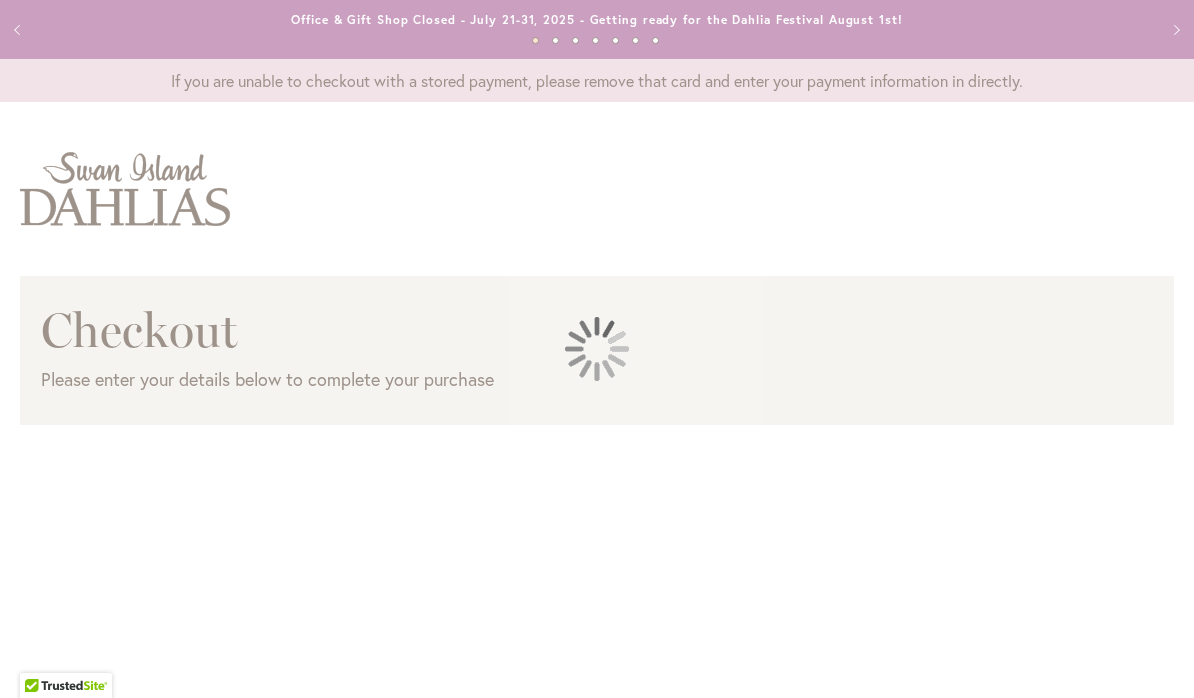 scroll, scrollTop: 0, scrollLeft: 0, axis: both 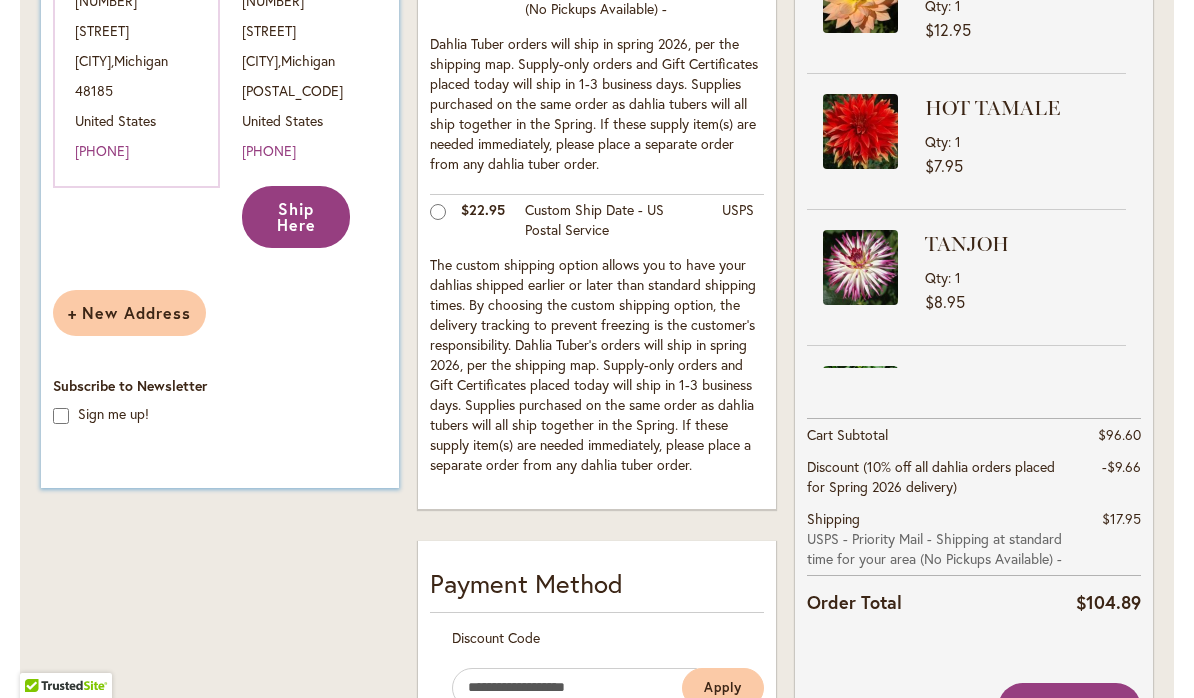 click on "Ship Here" 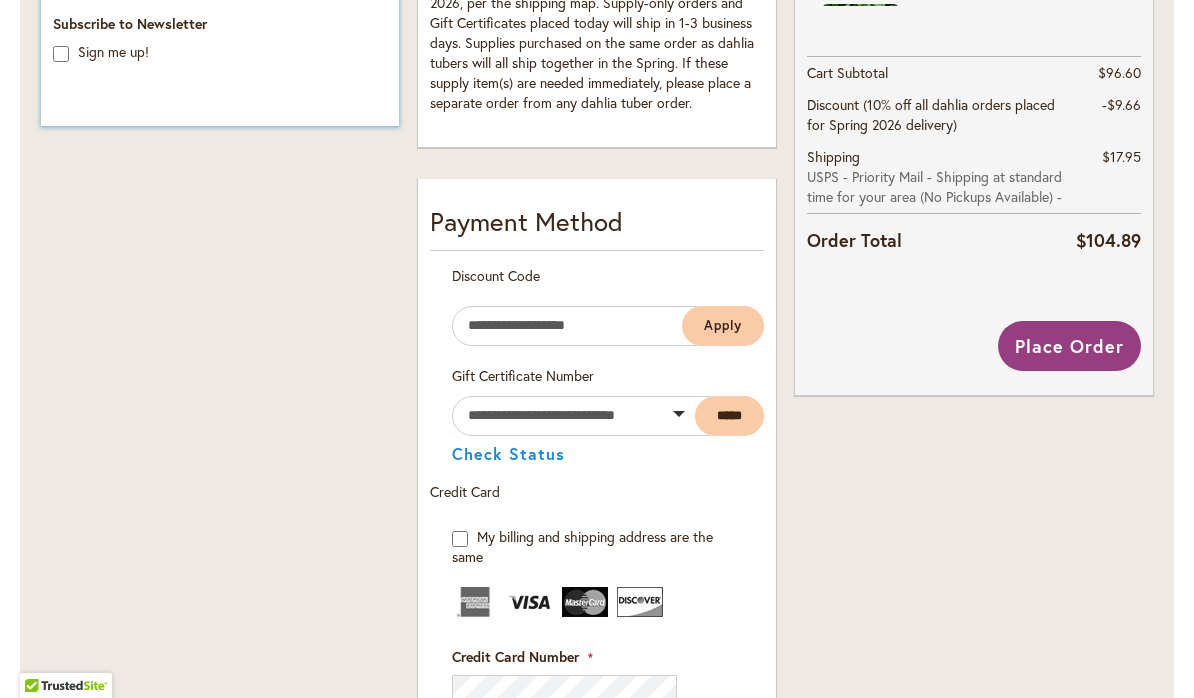 scroll, scrollTop: 921, scrollLeft: 0, axis: vertical 